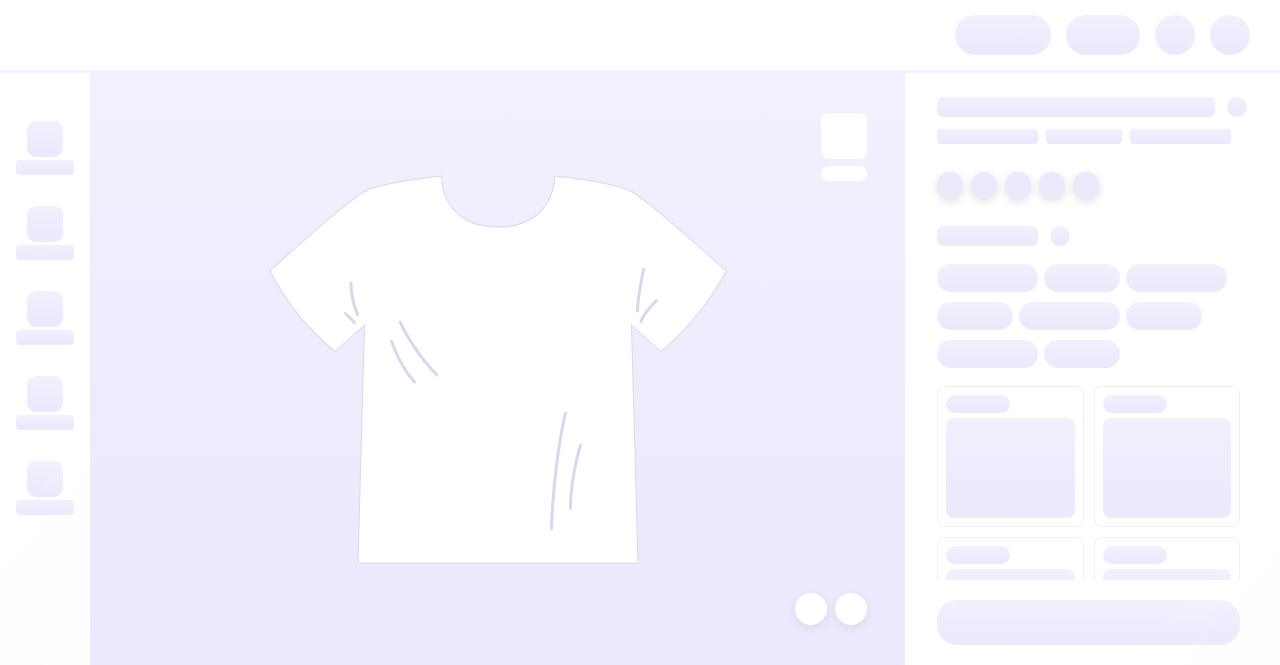 scroll, scrollTop: 0, scrollLeft: 0, axis: both 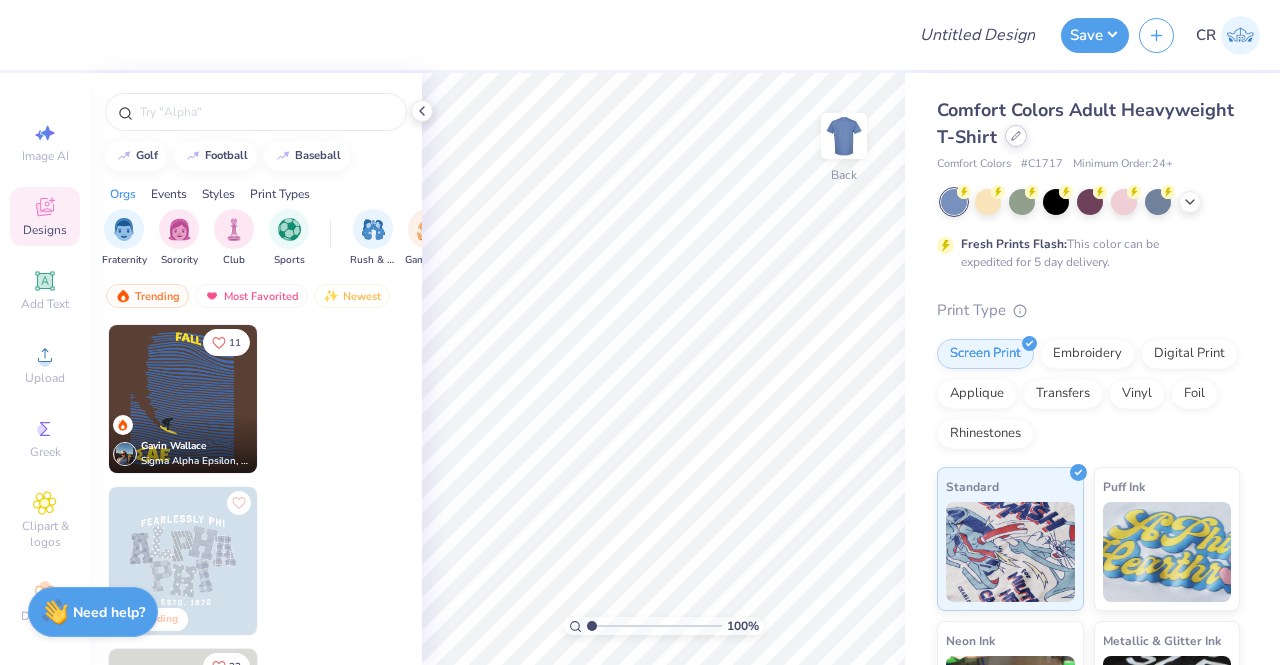 click 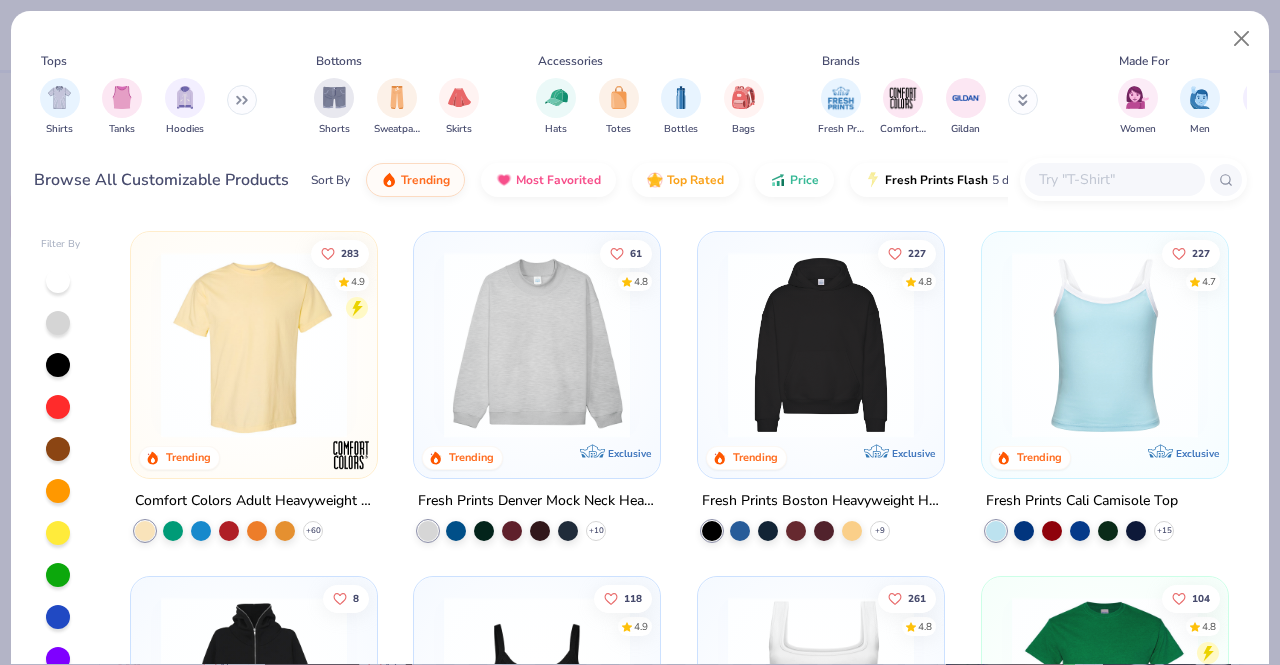 click at bounding box center (1114, 179) 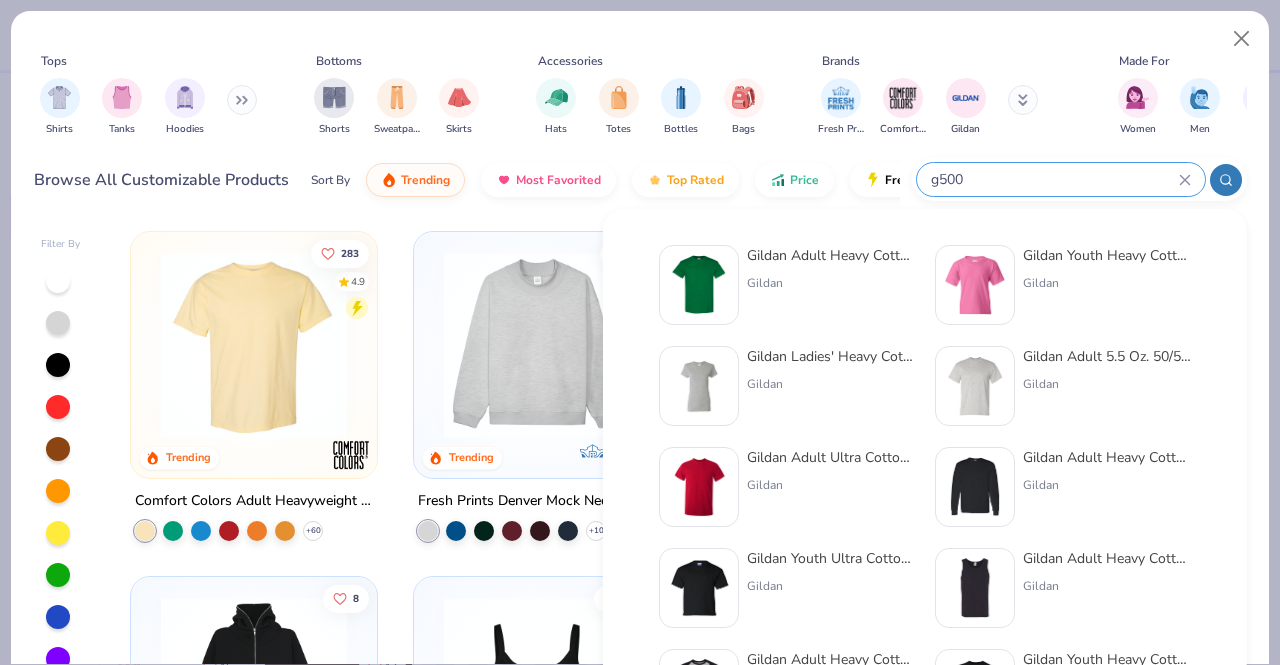 type on "g500" 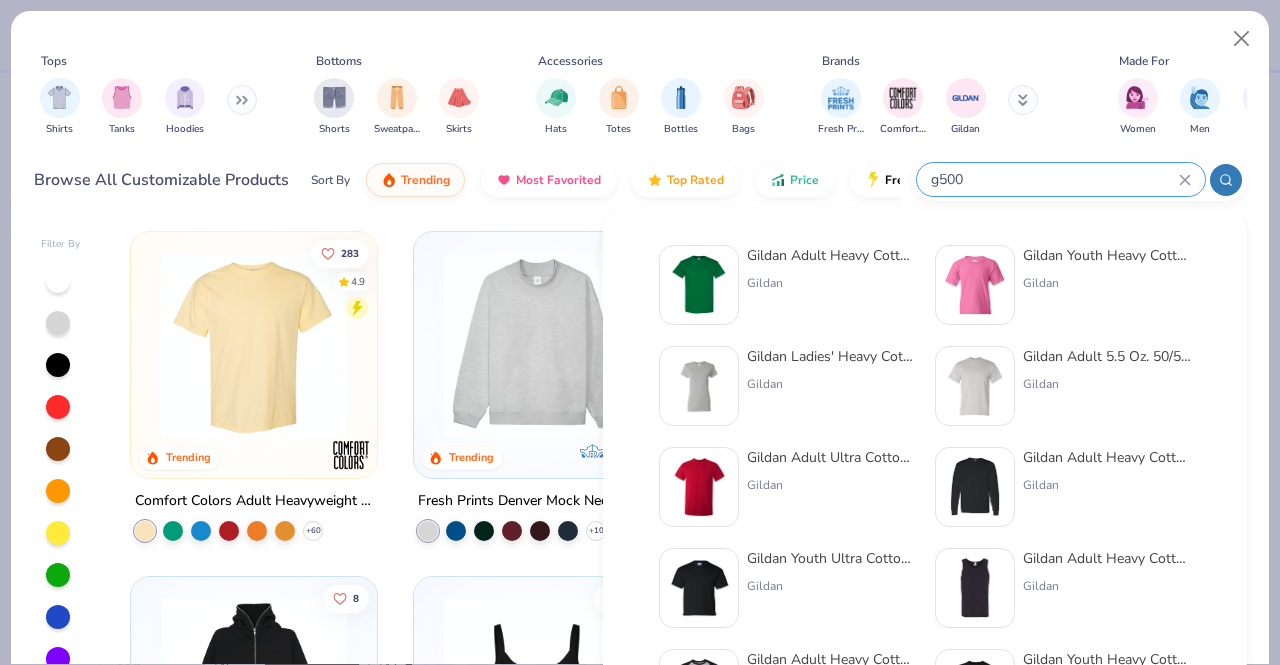 click at bounding box center (699, 285) 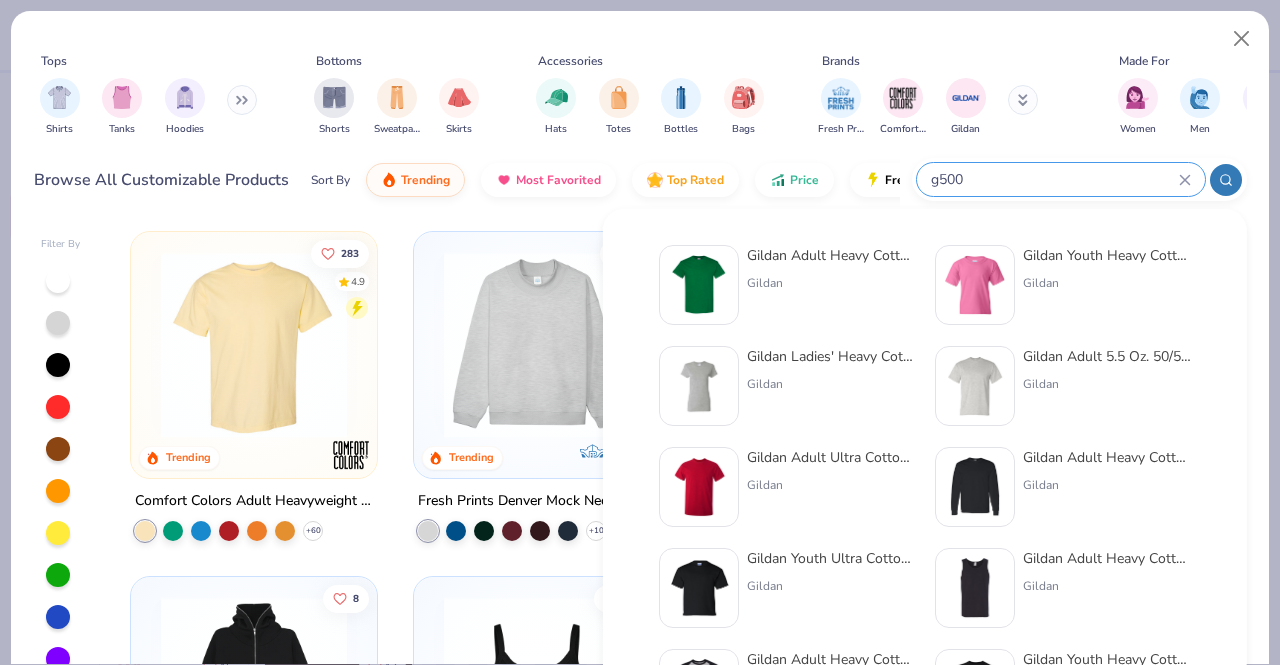 type 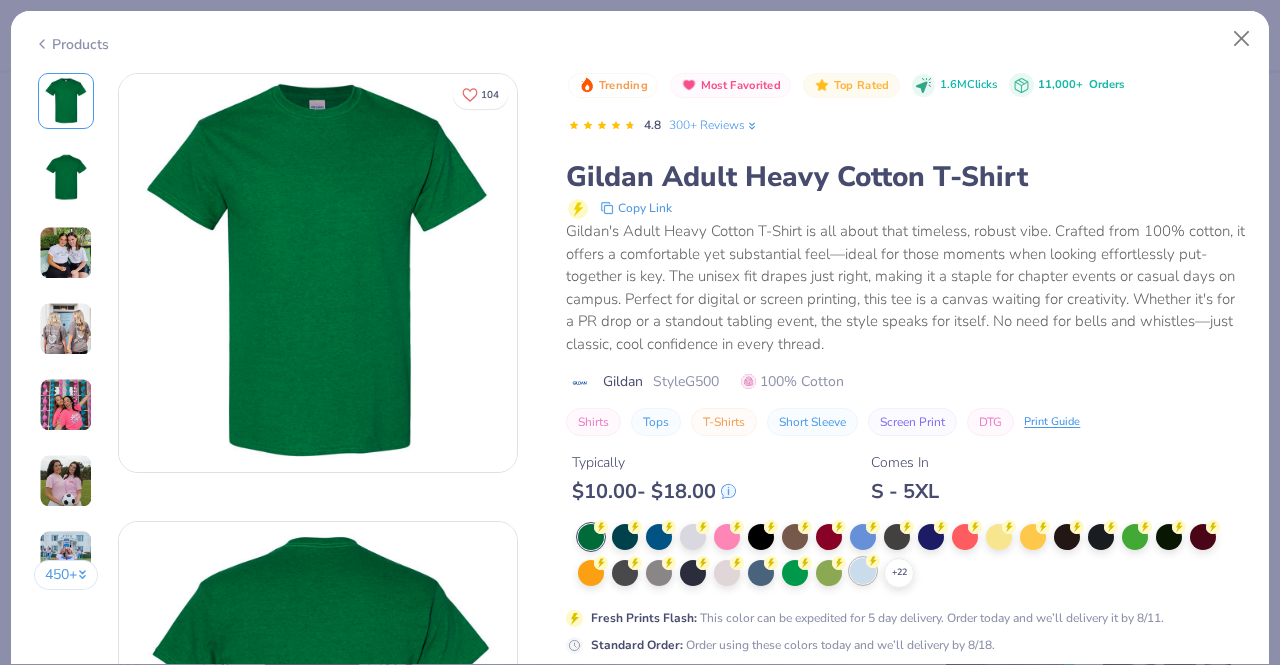 click at bounding box center (863, 571) 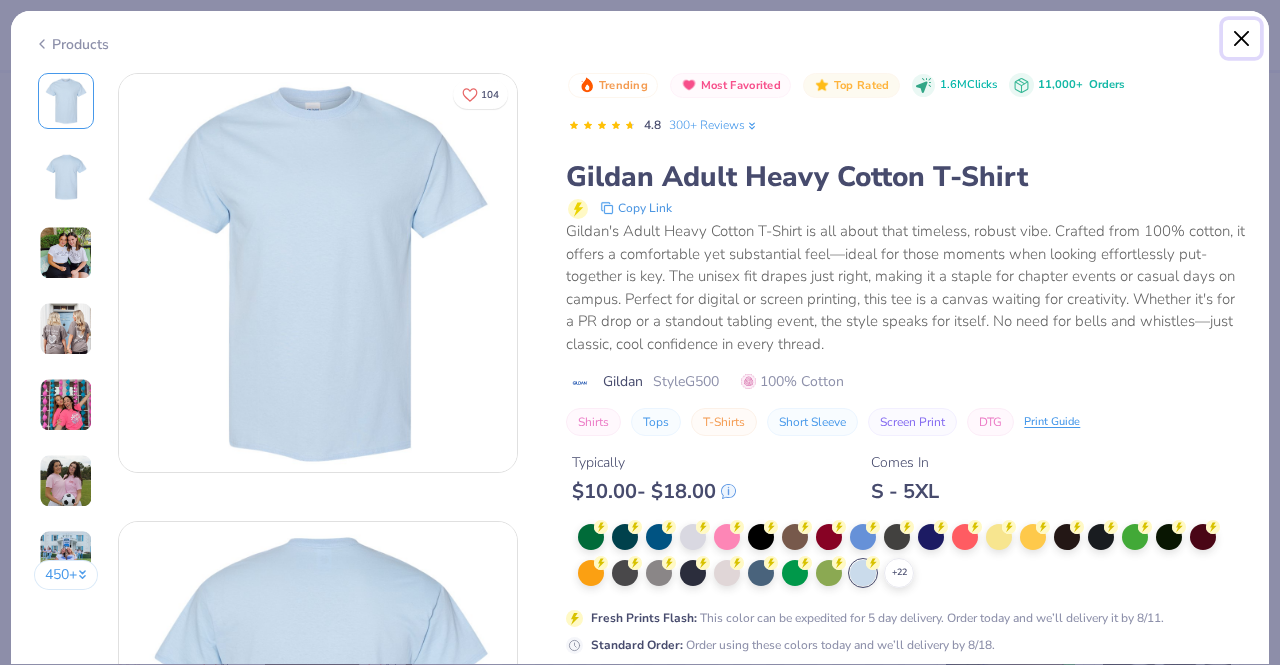 click at bounding box center (1242, 39) 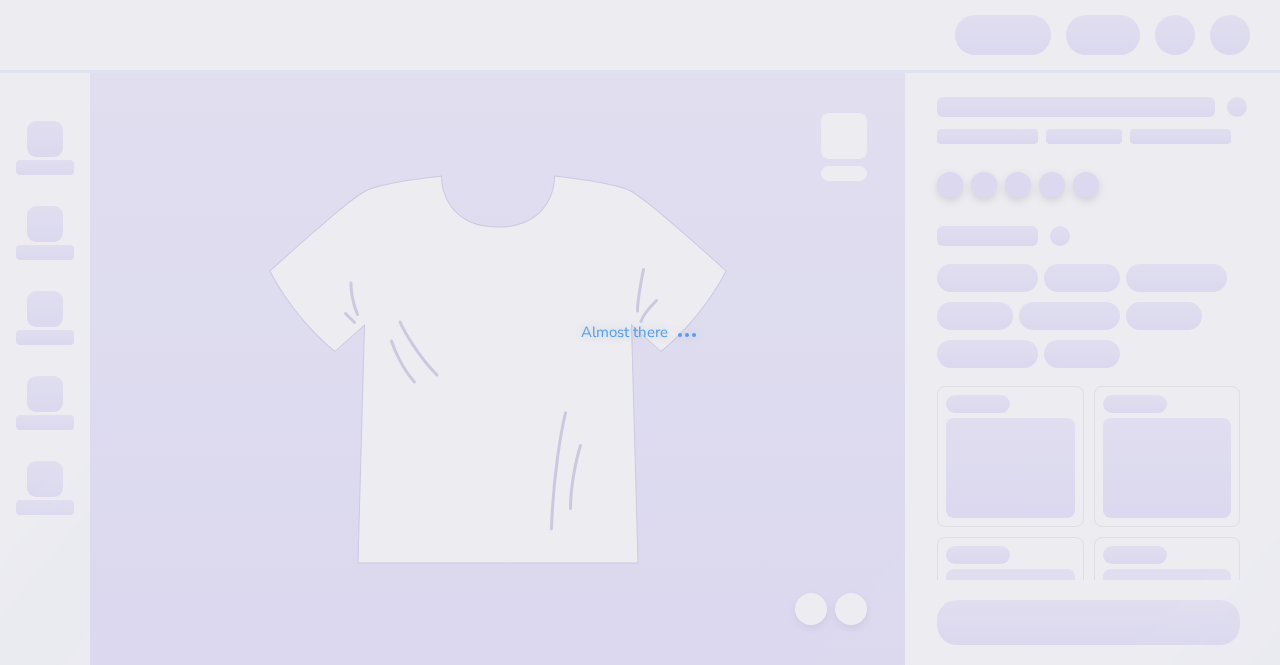 scroll, scrollTop: 0, scrollLeft: 0, axis: both 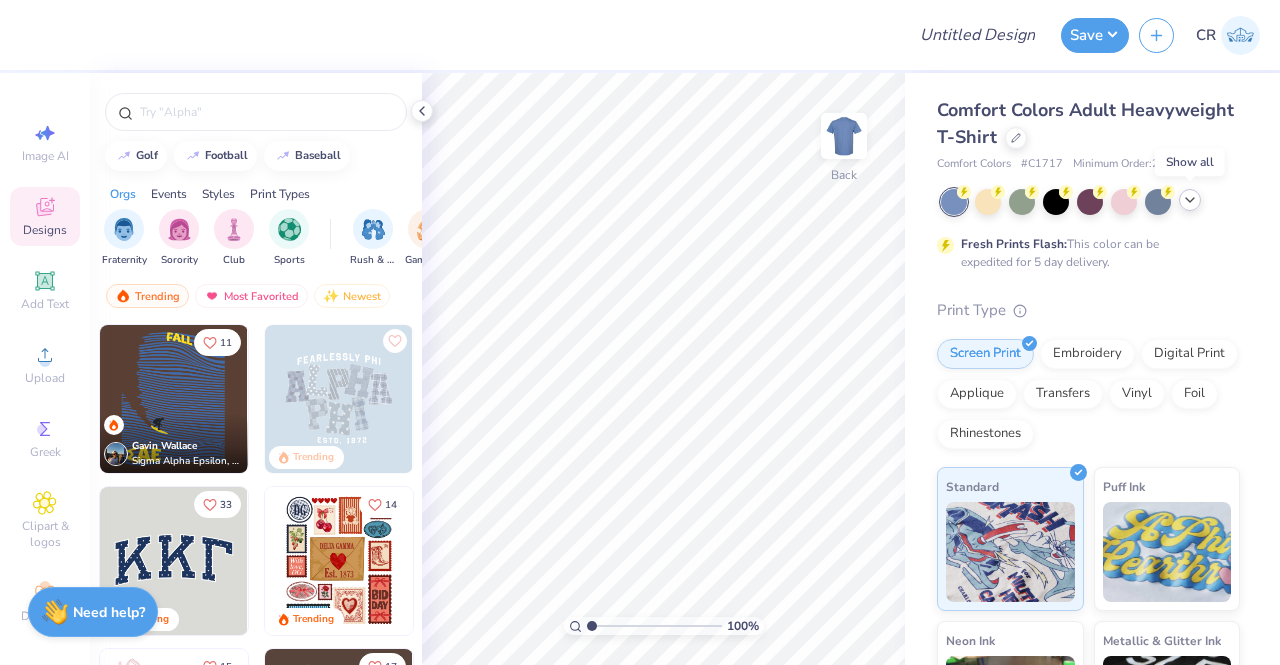 click 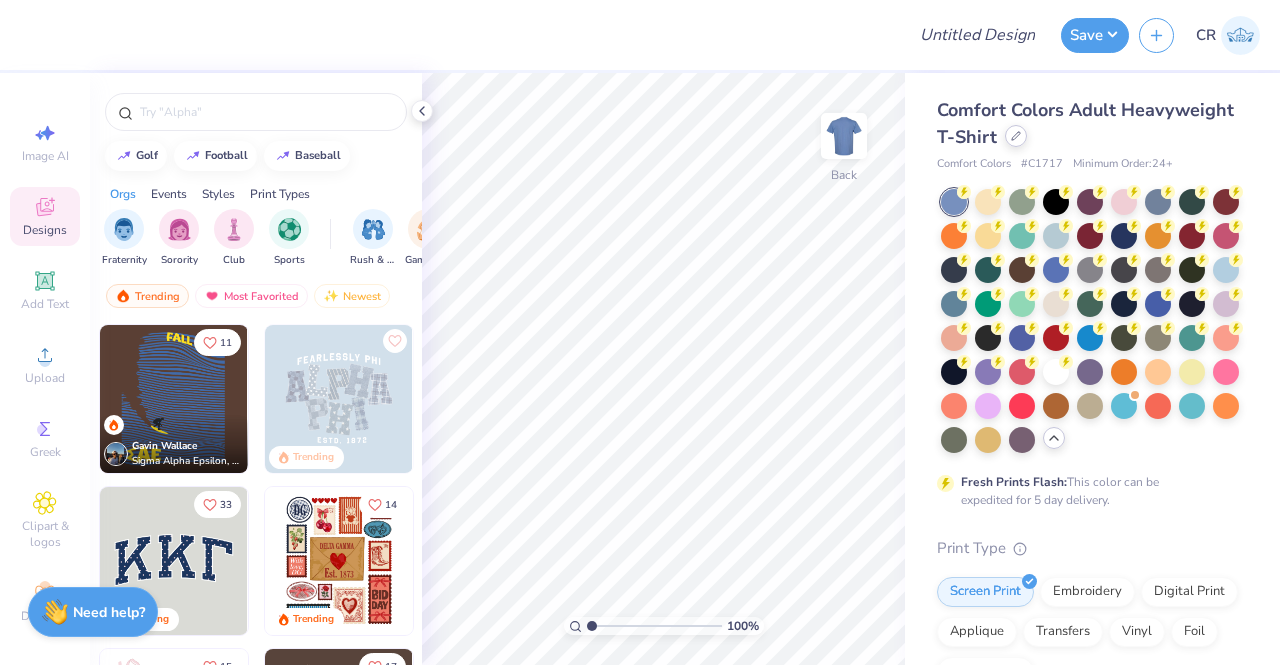 click at bounding box center [1016, 136] 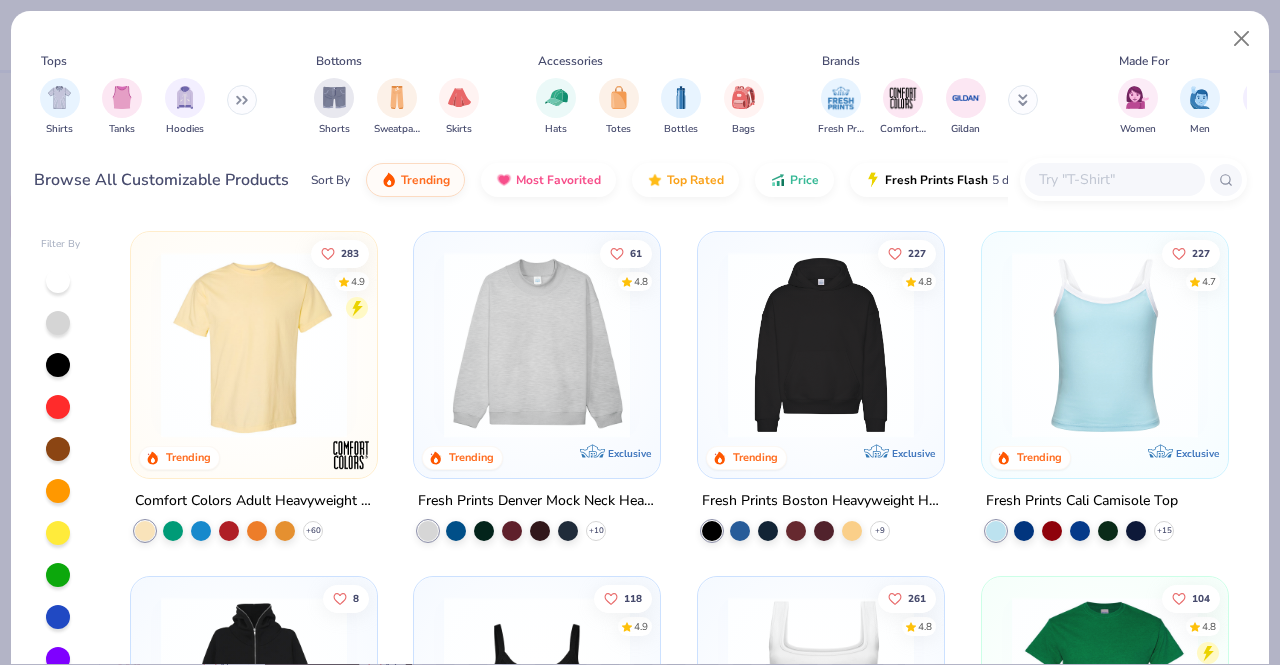 click at bounding box center (1114, 179) 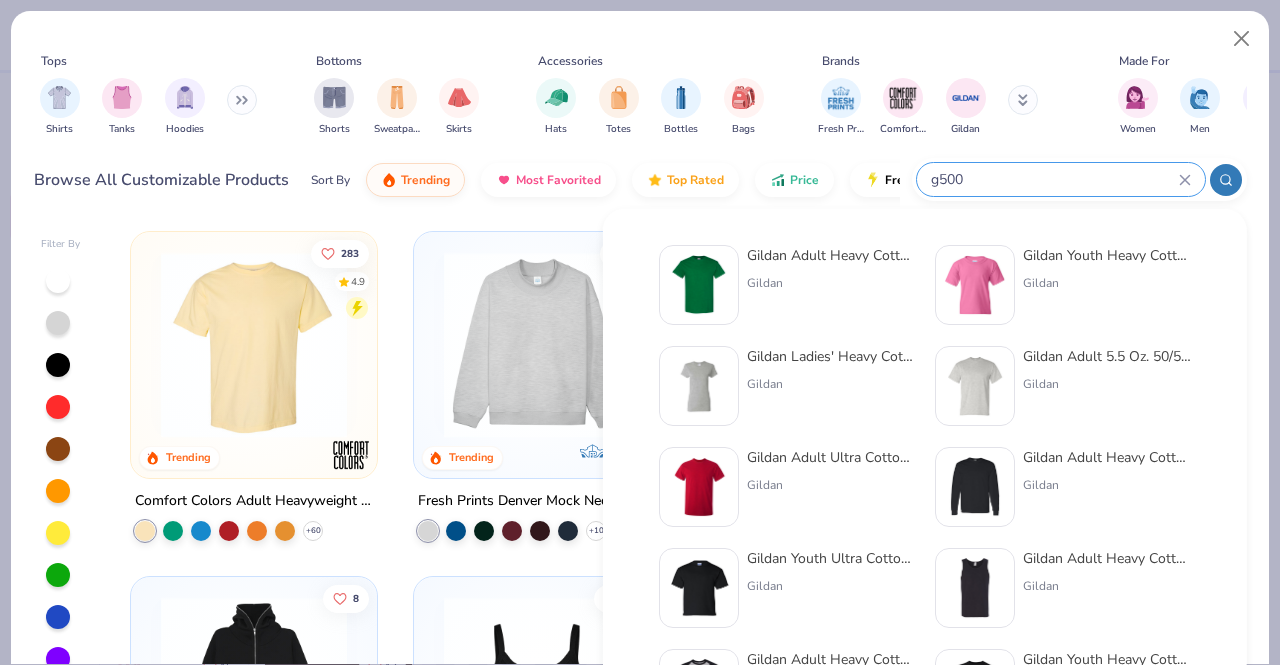 type on "g500" 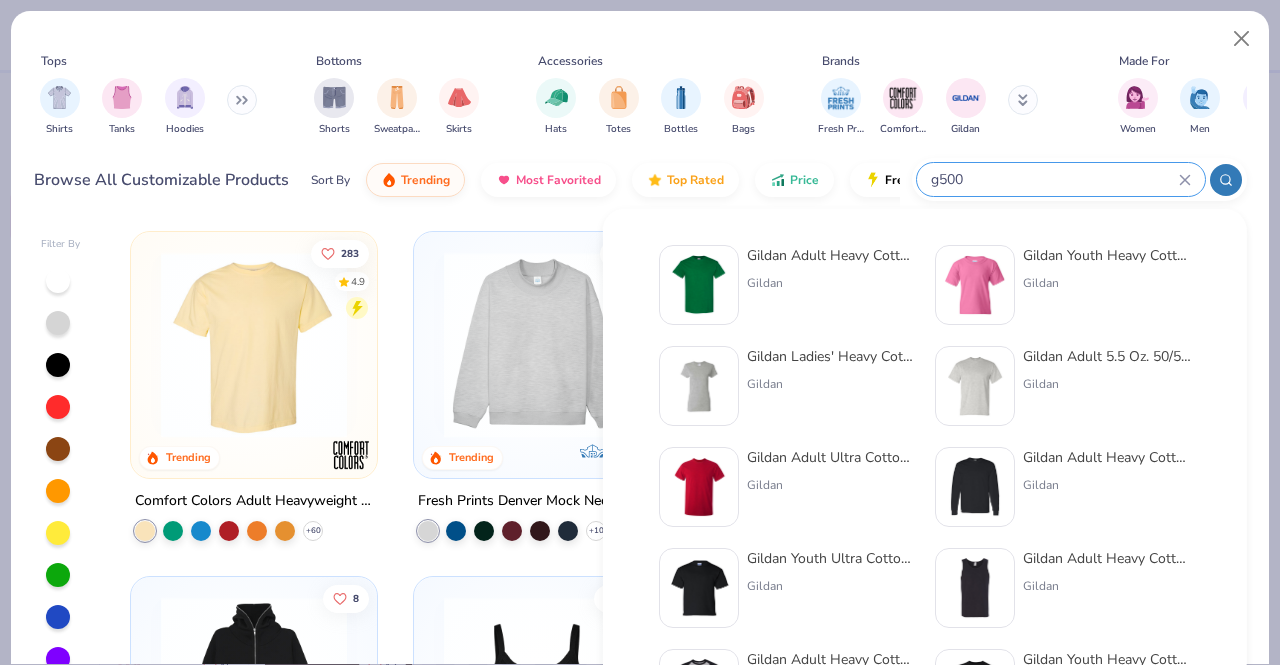 click on "Gildan" at bounding box center (831, 283) 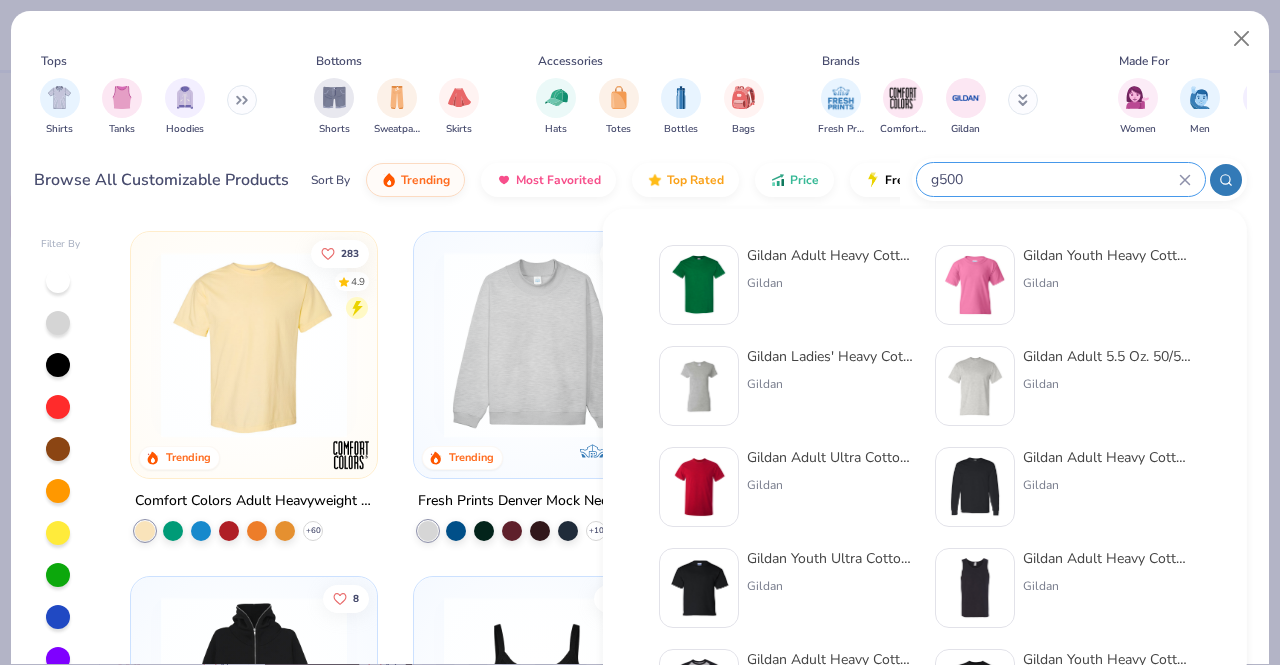 type 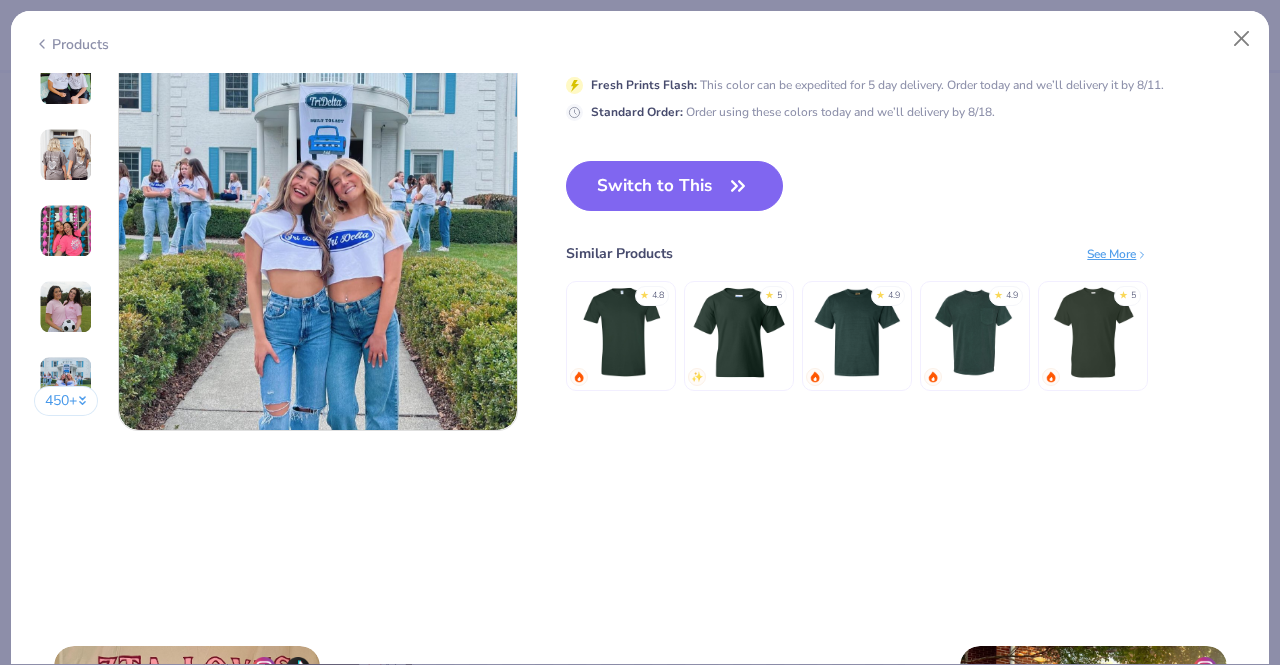 scroll, scrollTop: 2699, scrollLeft: 0, axis: vertical 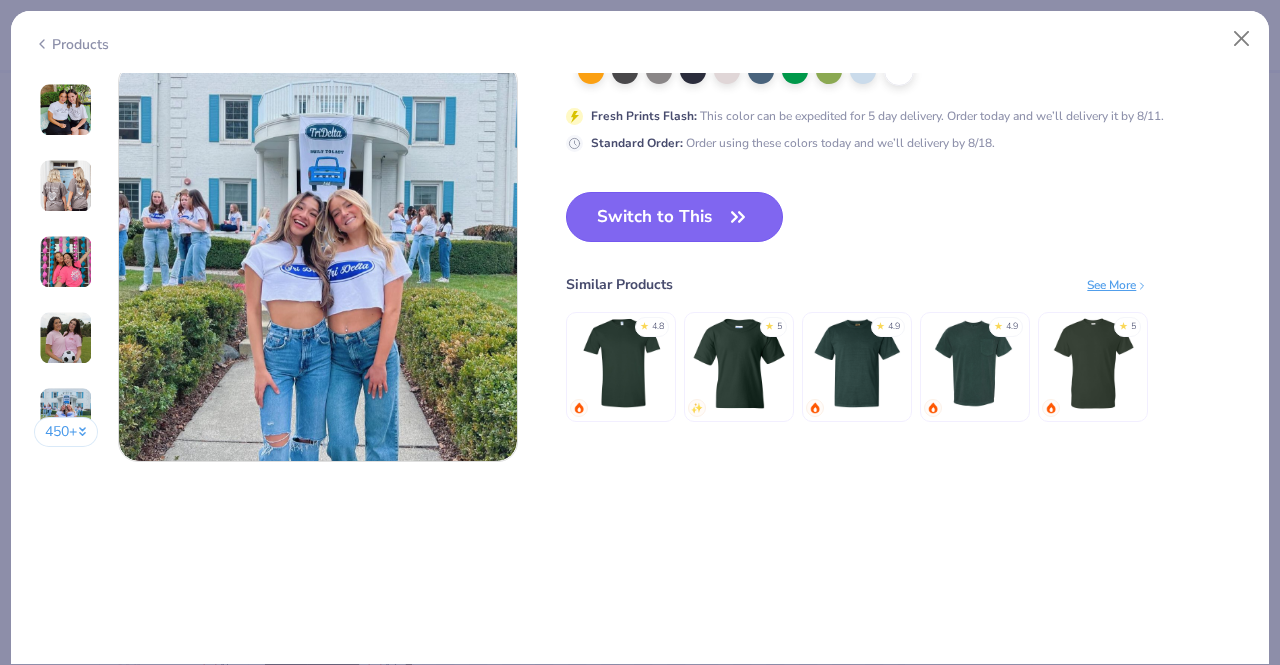 click on "Switch to This" at bounding box center (674, 217) 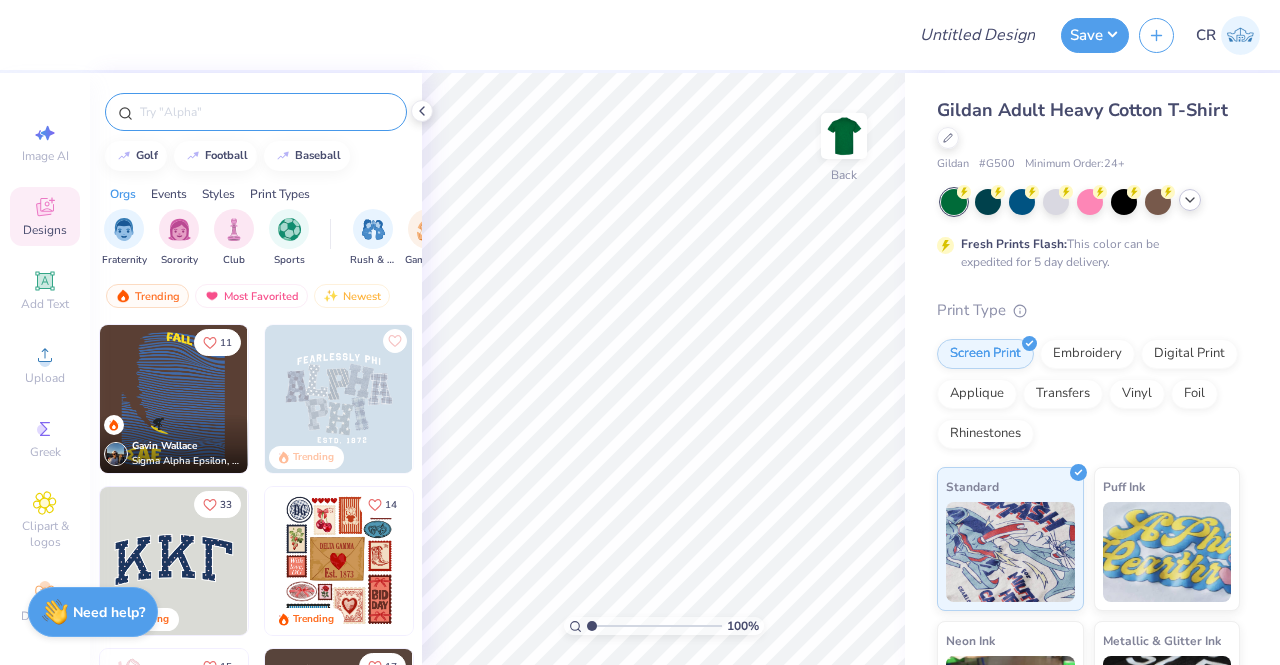 click at bounding box center (266, 112) 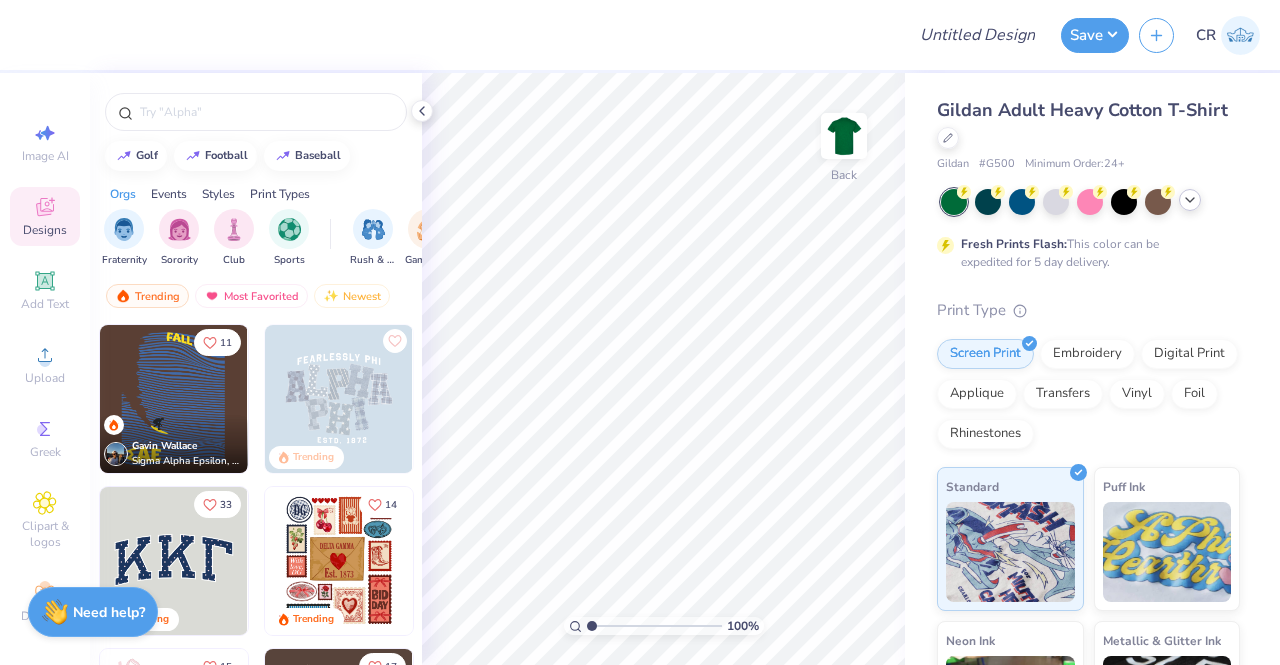click 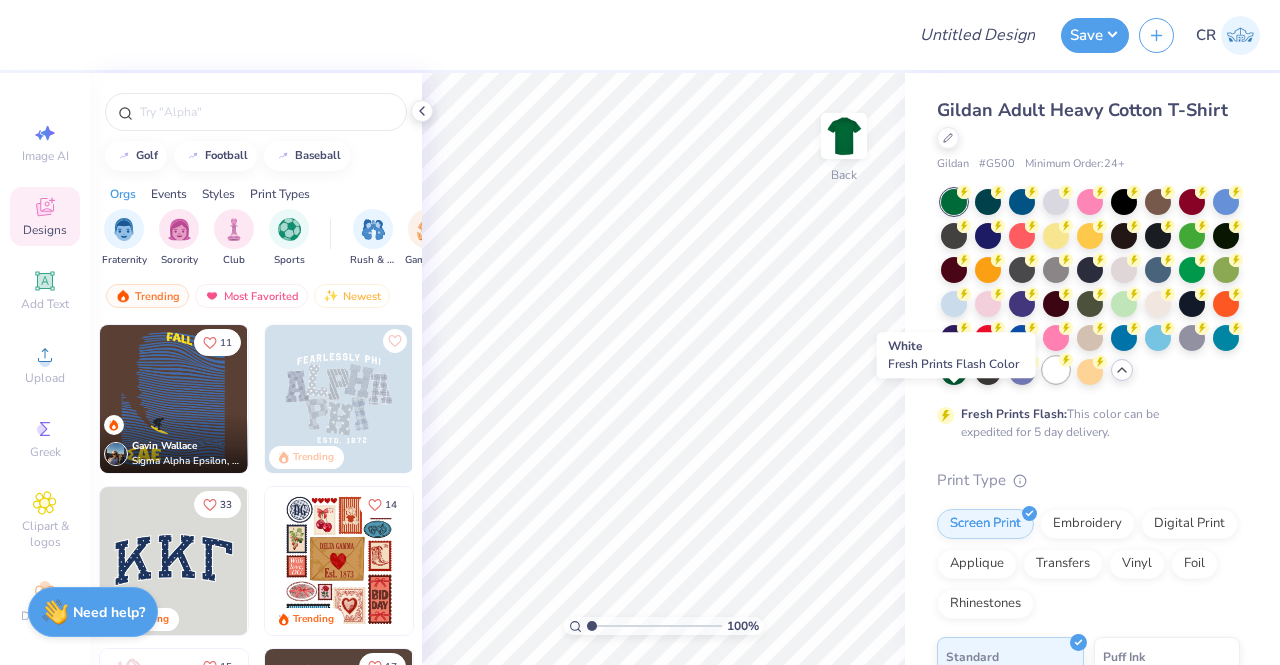 click at bounding box center [1056, 370] 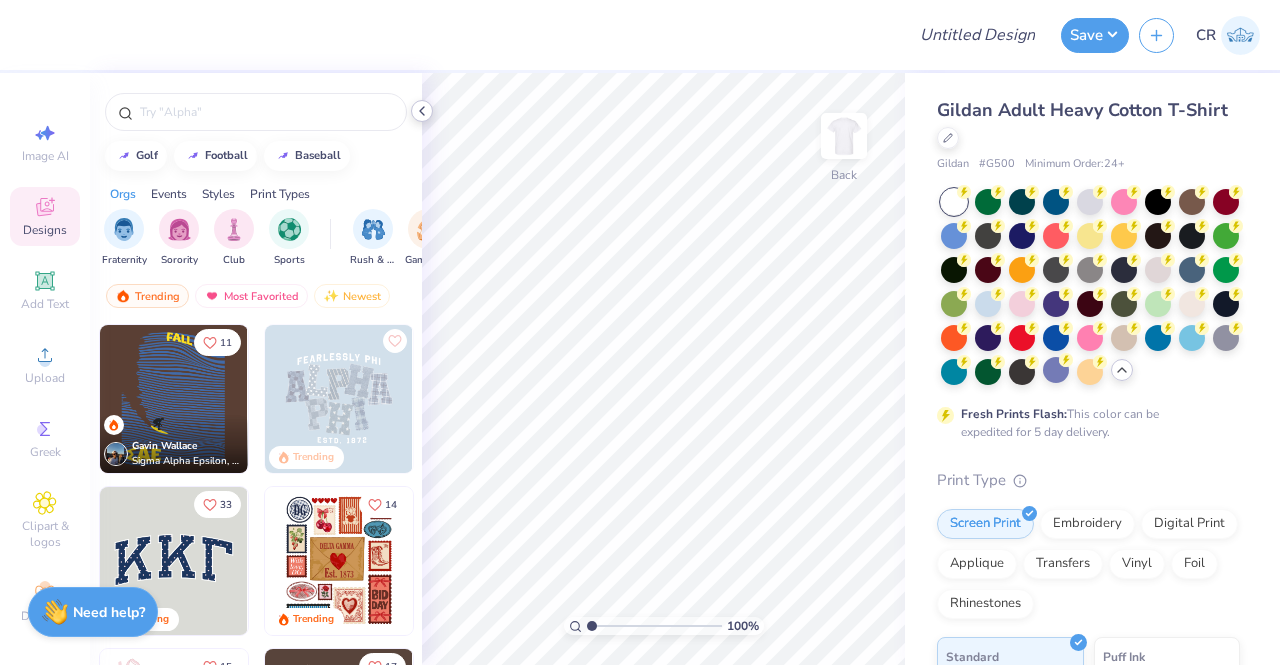 click 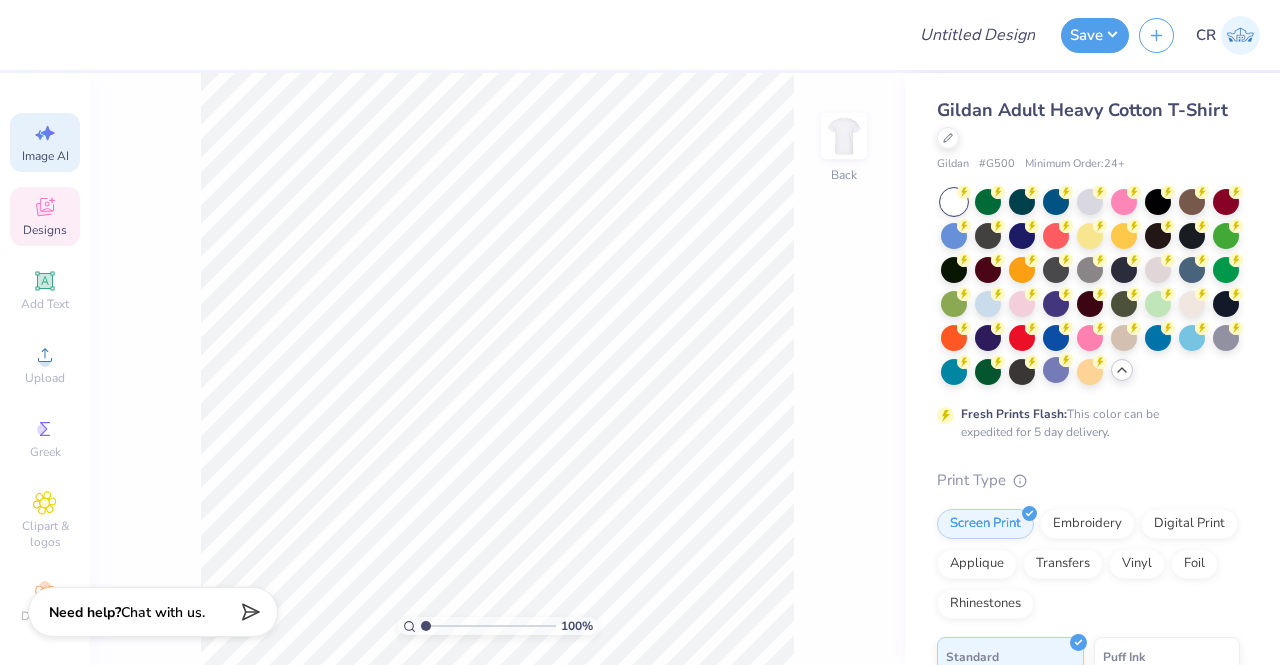 click on "Image AI" at bounding box center (45, 156) 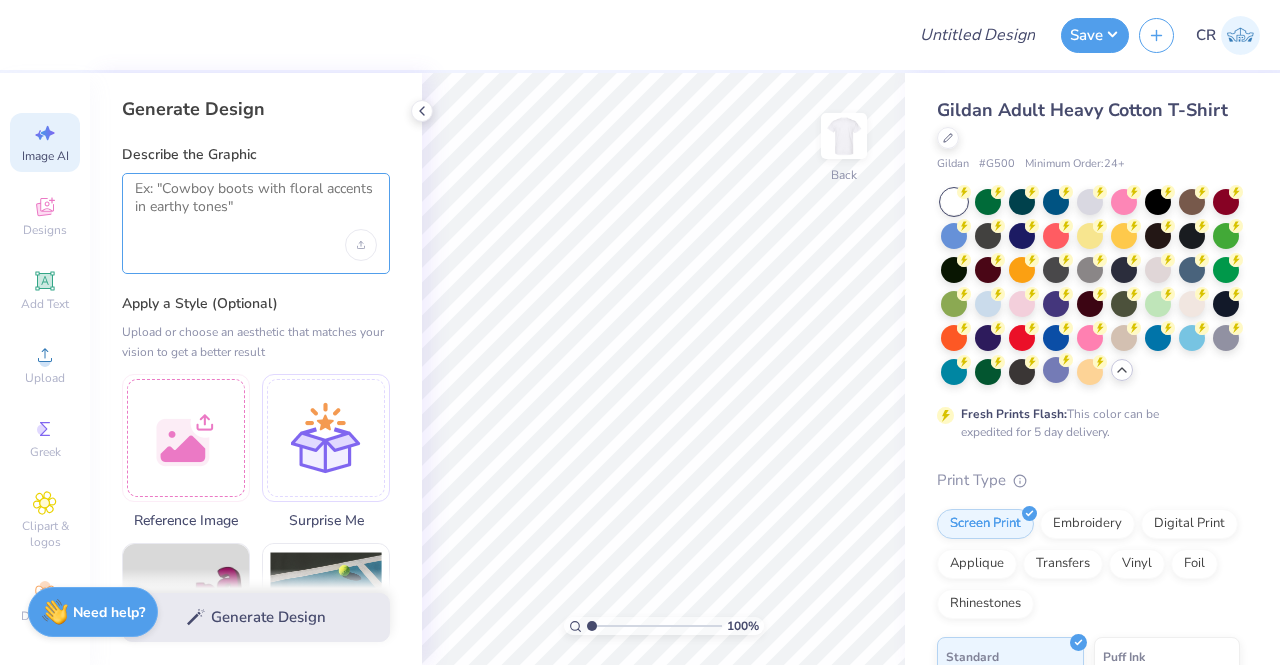 click at bounding box center [256, 205] 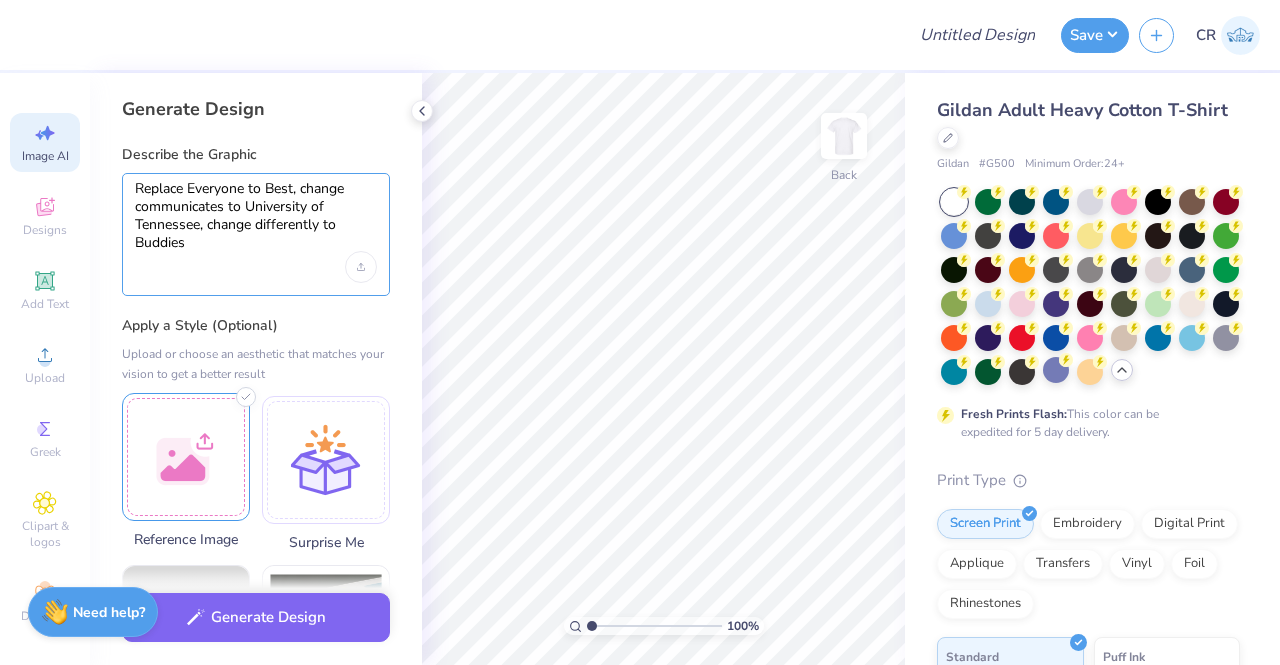 type on "Replace Everyone to Best, change communicates to University of Tennessee, change differently to Buddies" 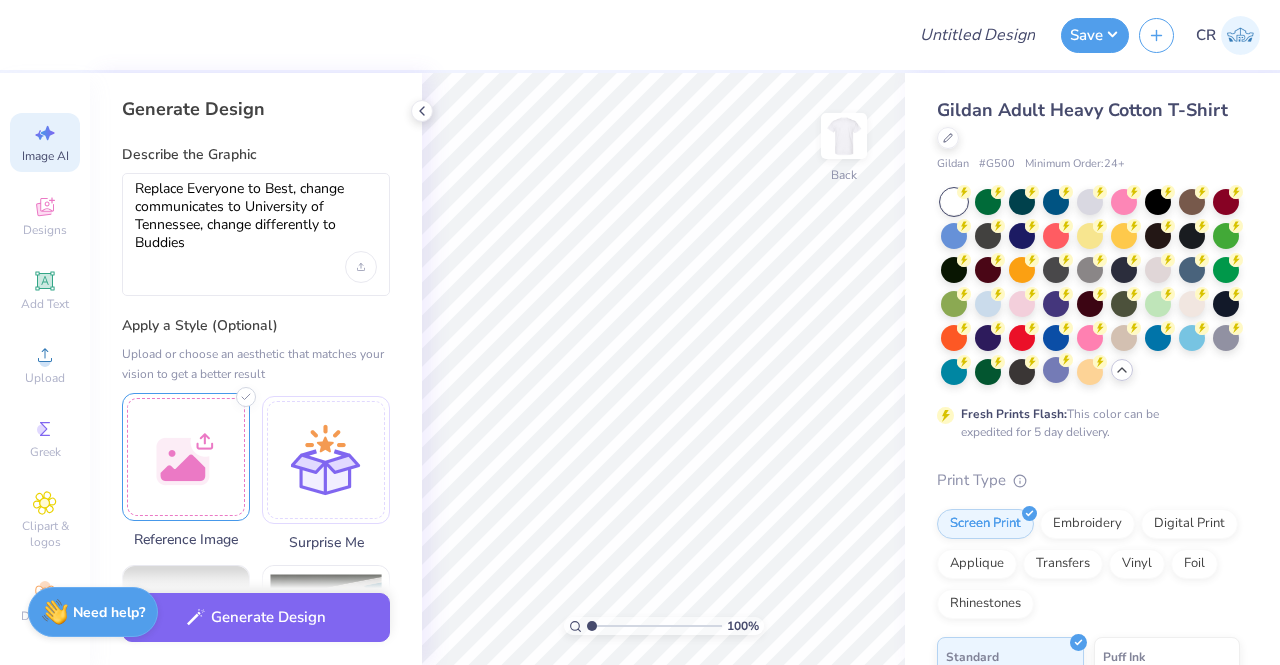 click at bounding box center (186, 457) 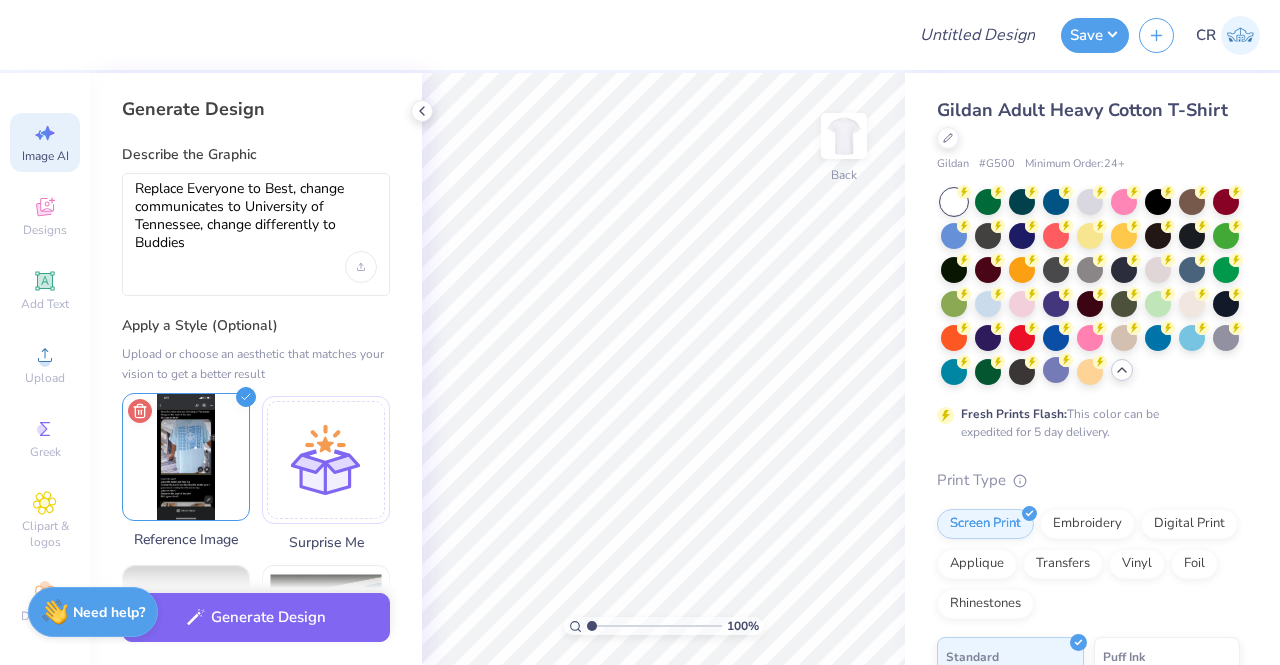 click 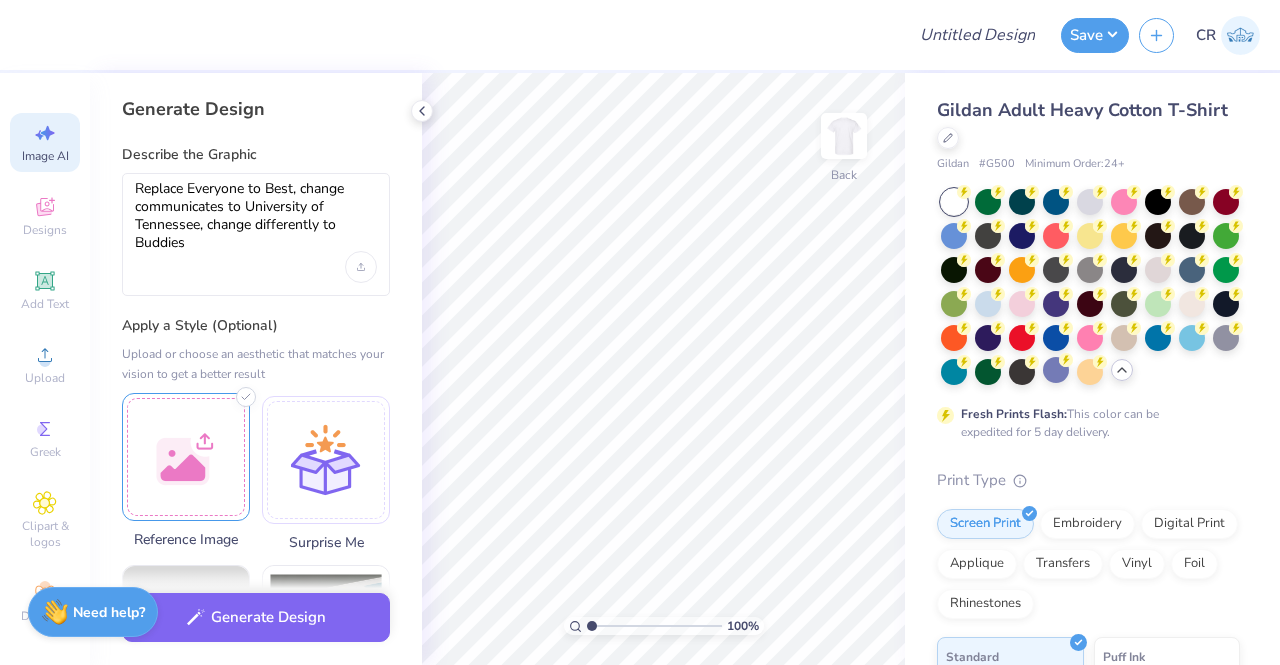 click at bounding box center (186, 457) 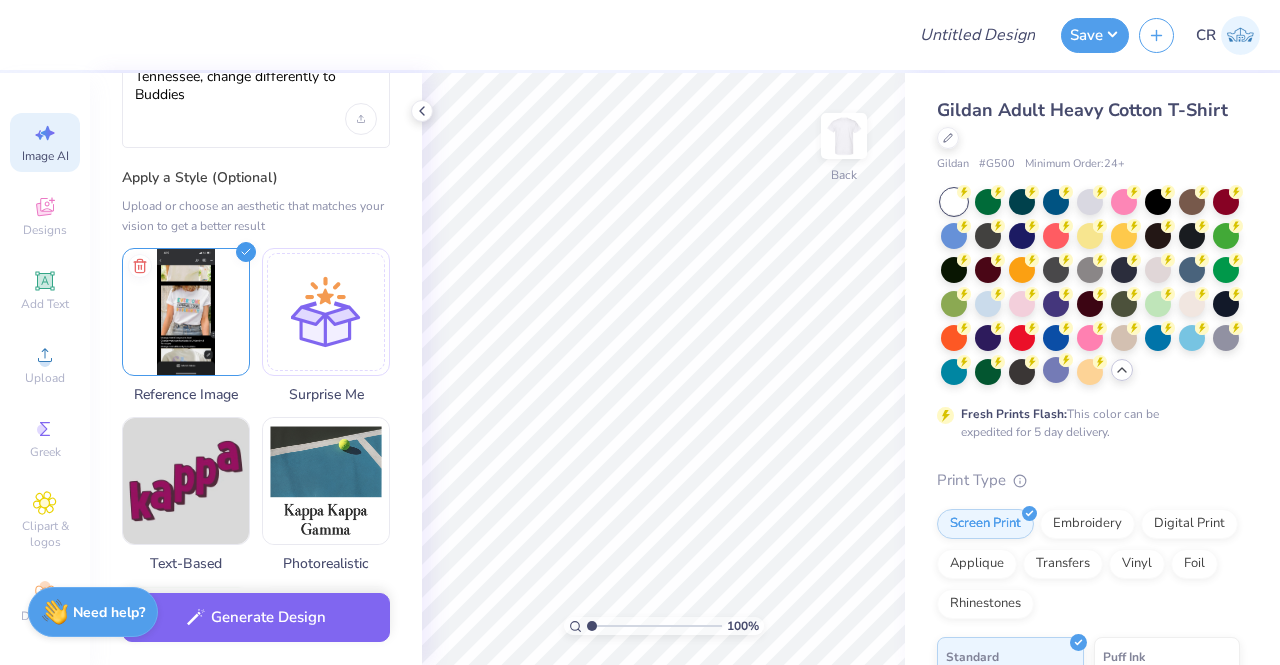 scroll, scrollTop: 192, scrollLeft: 0, axis: vertical 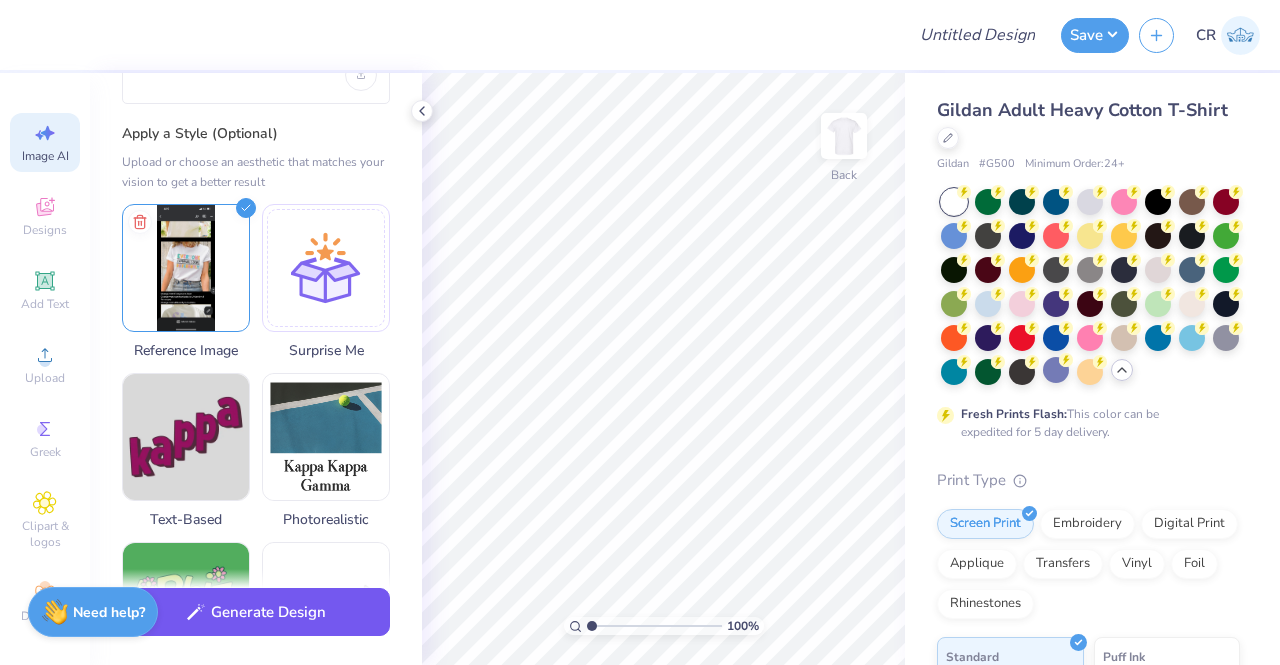 click on "Generate Design" at bounding box center (256, 612) 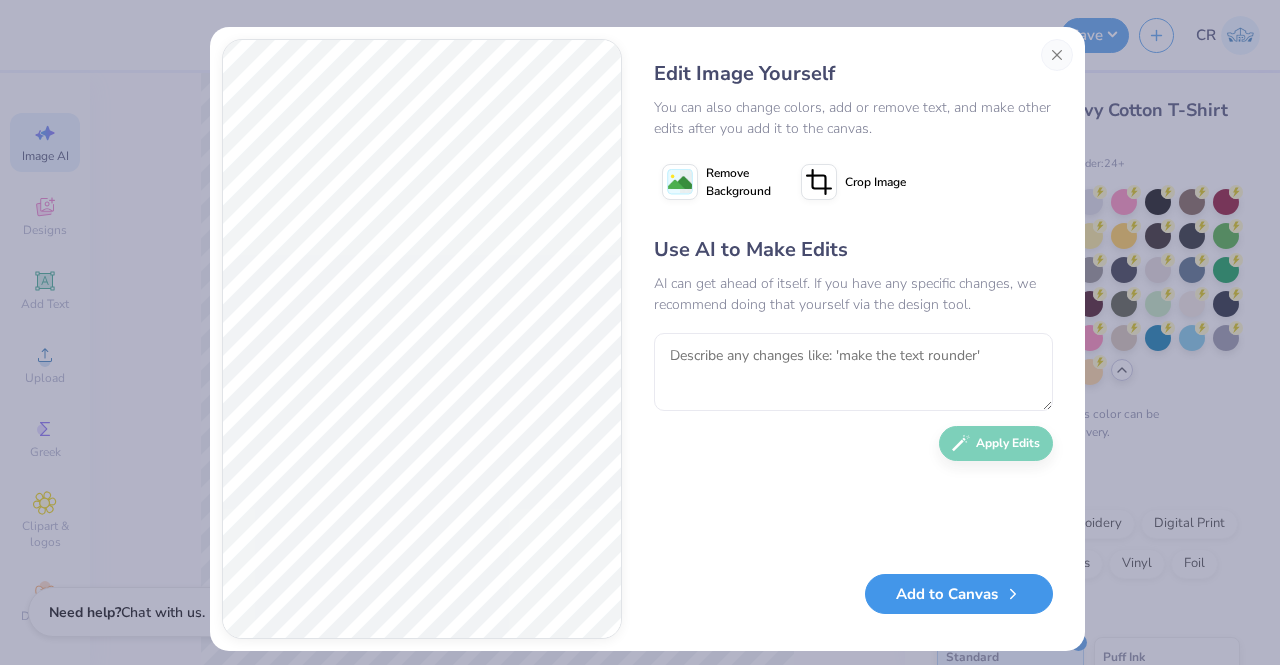 click on "Add to Canvas" at bounding box center (959, 594) 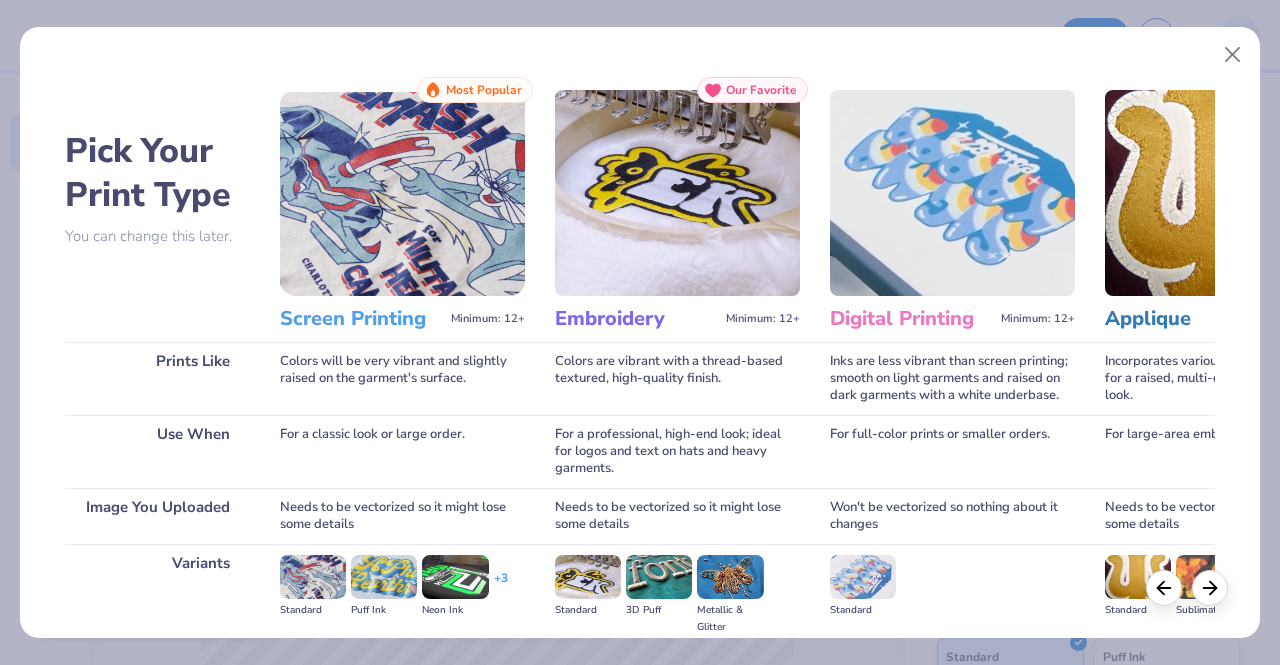 scroll, scrollTop: 231, scrollLeft: 0, axis: vertical 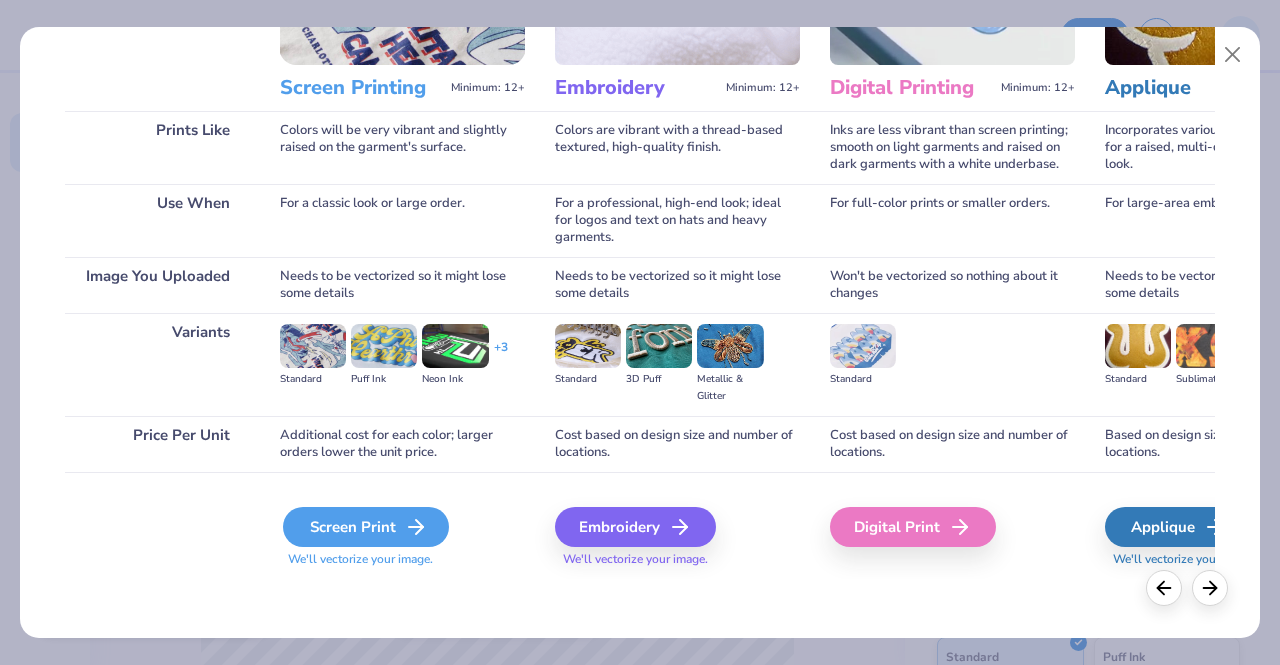 click 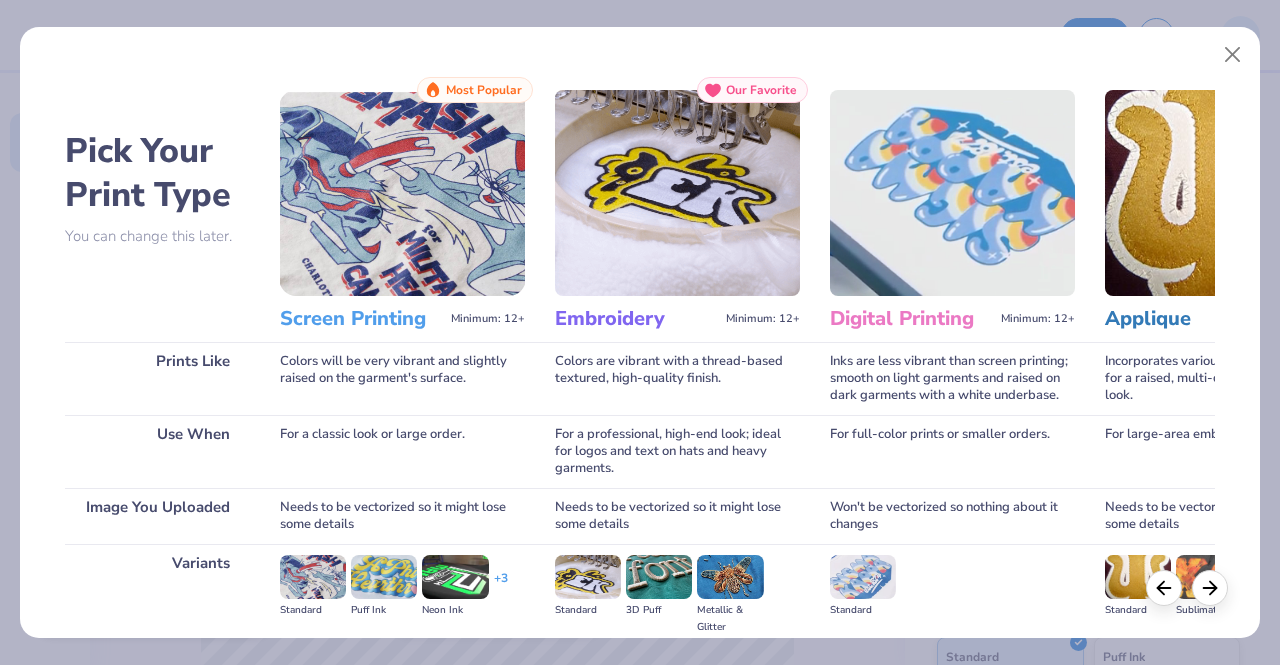 scroll, scrollTop: 0, scrollLeft: 0, axis: both 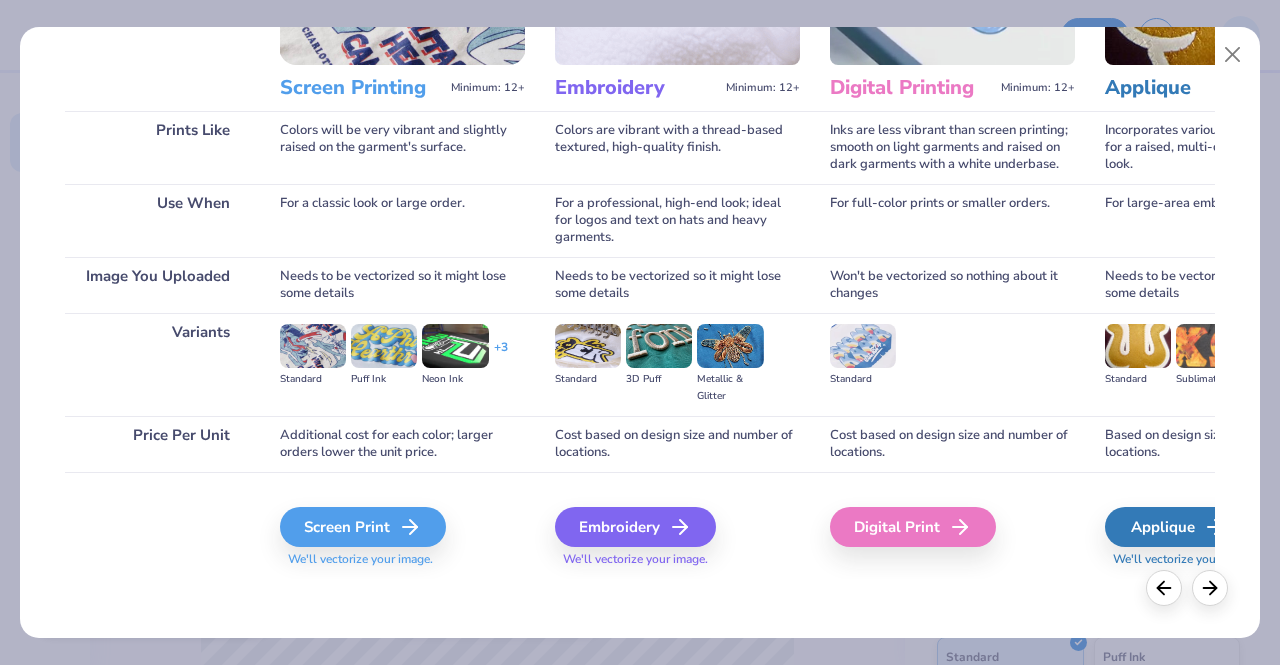 click 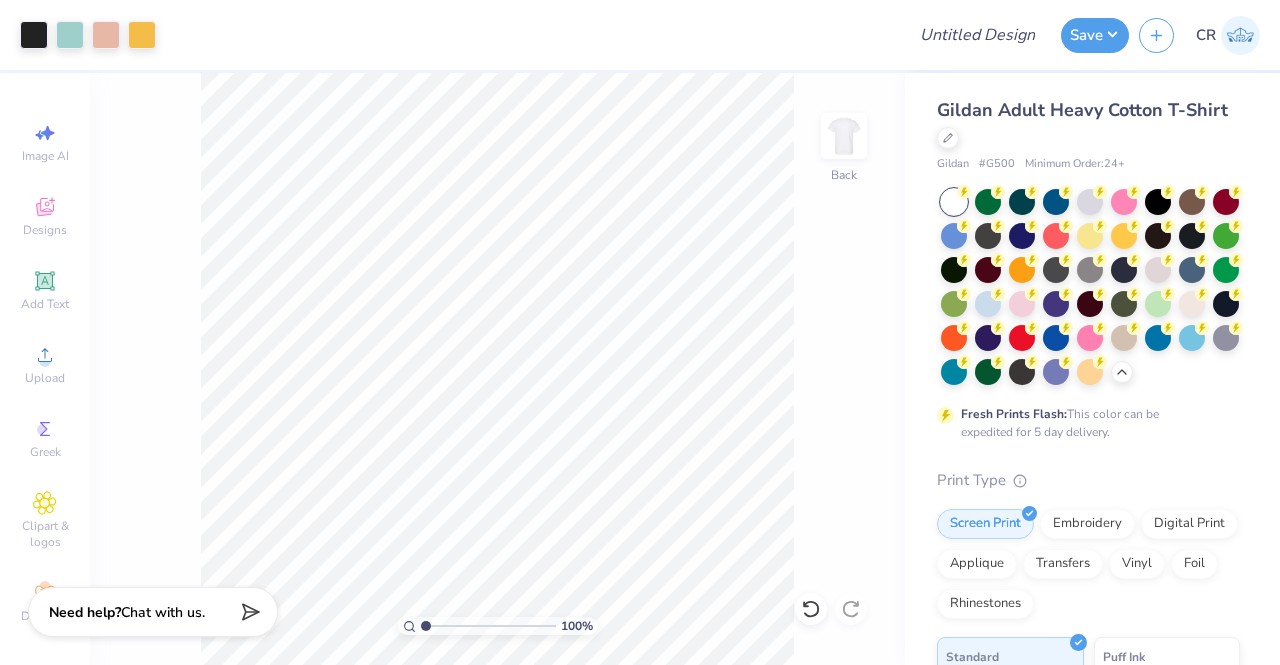 scroll, scrollTop: 0, scrollLeft: 0, axis: both 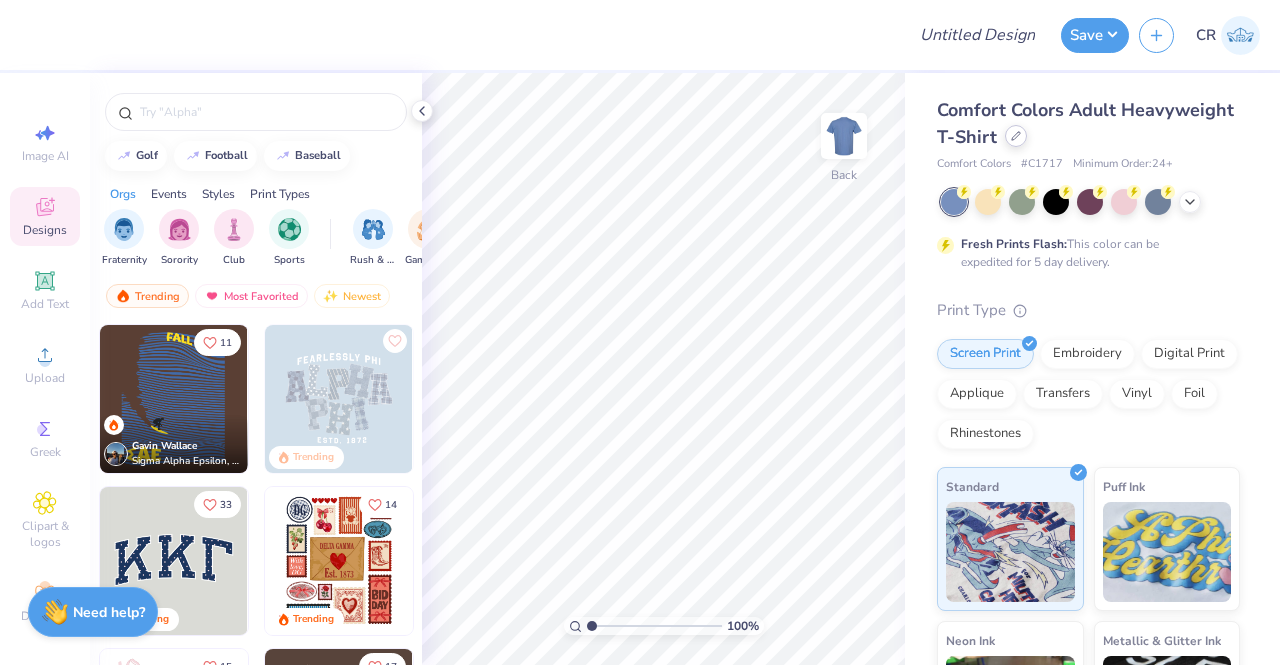 click at bounding box center (1016, 136) 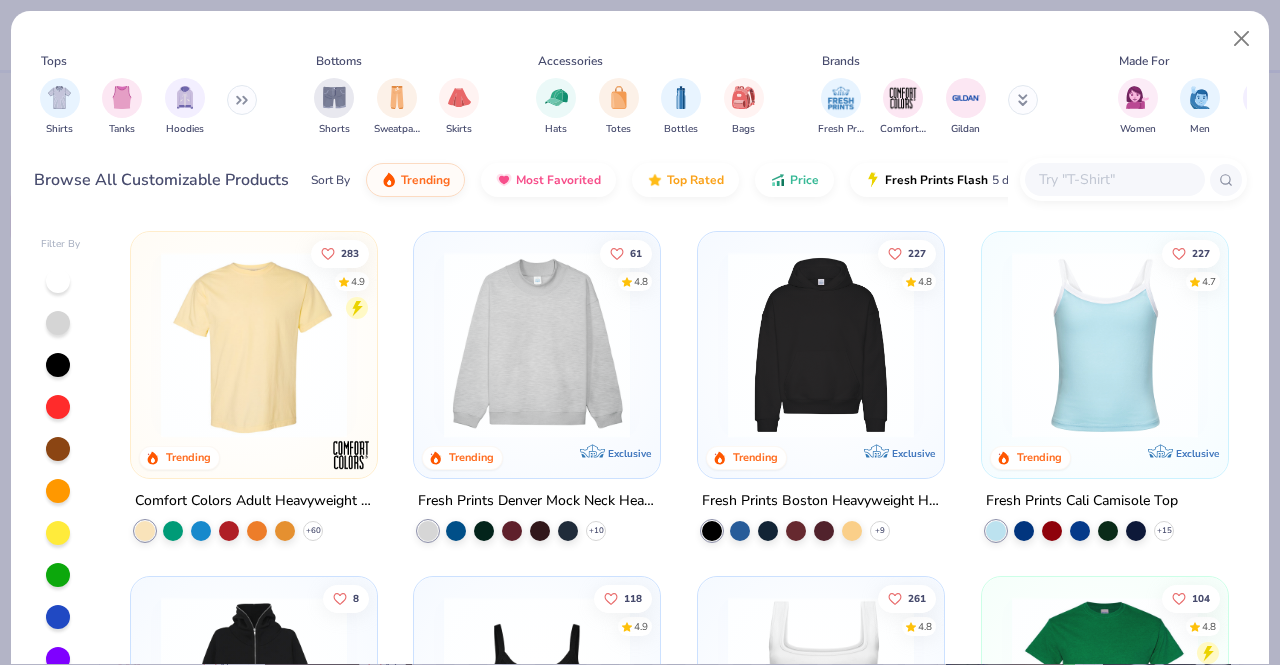 click at bounding box center (242, 100) 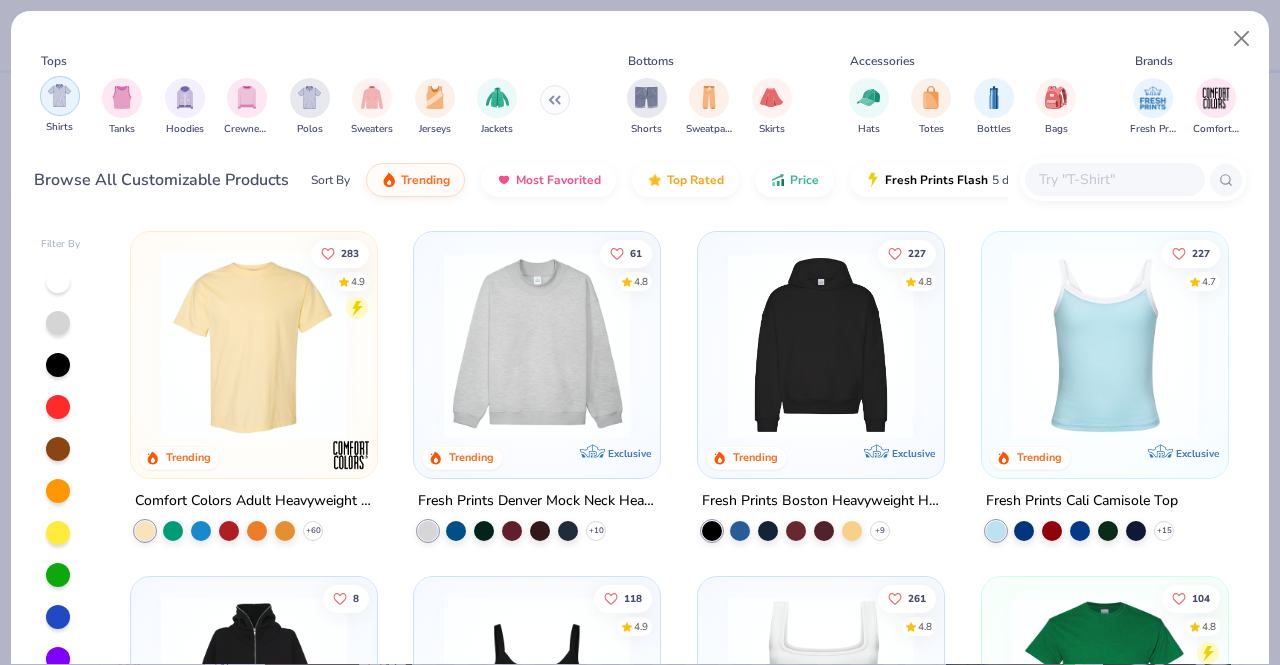 click at bounding box center (60, 96) 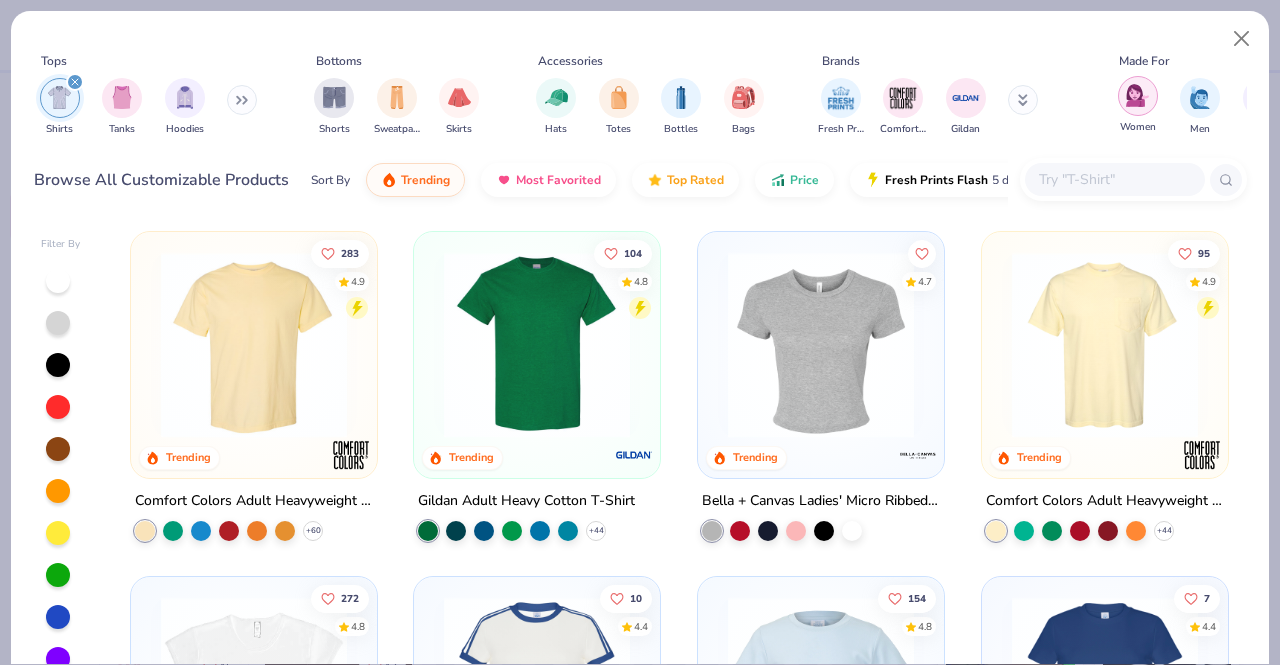 click at bounding box center (1137, 95) 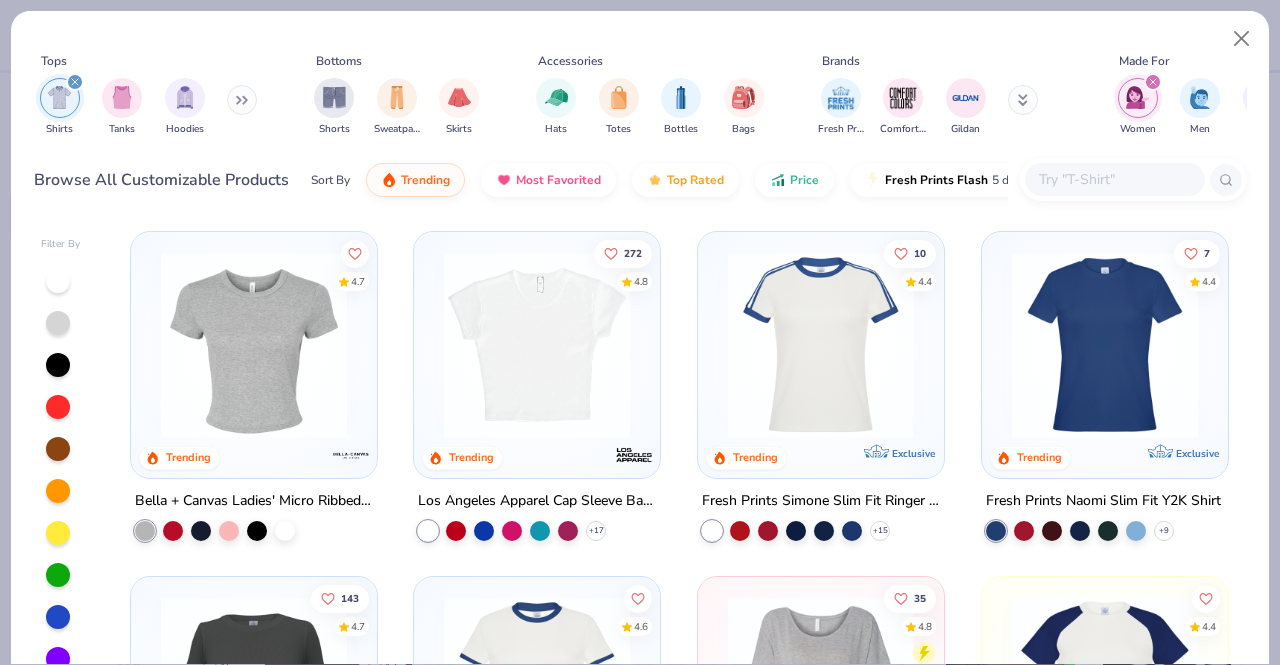 click at bounding box center [254, 345] 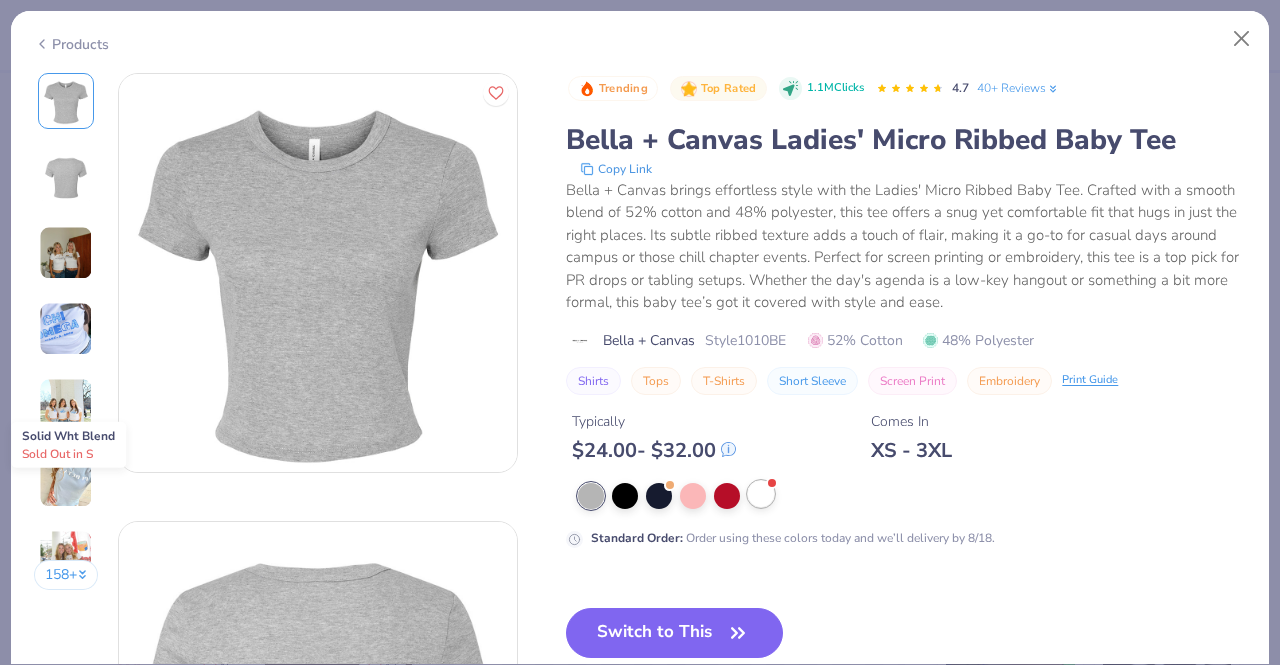click at bounding box center (761, 494) 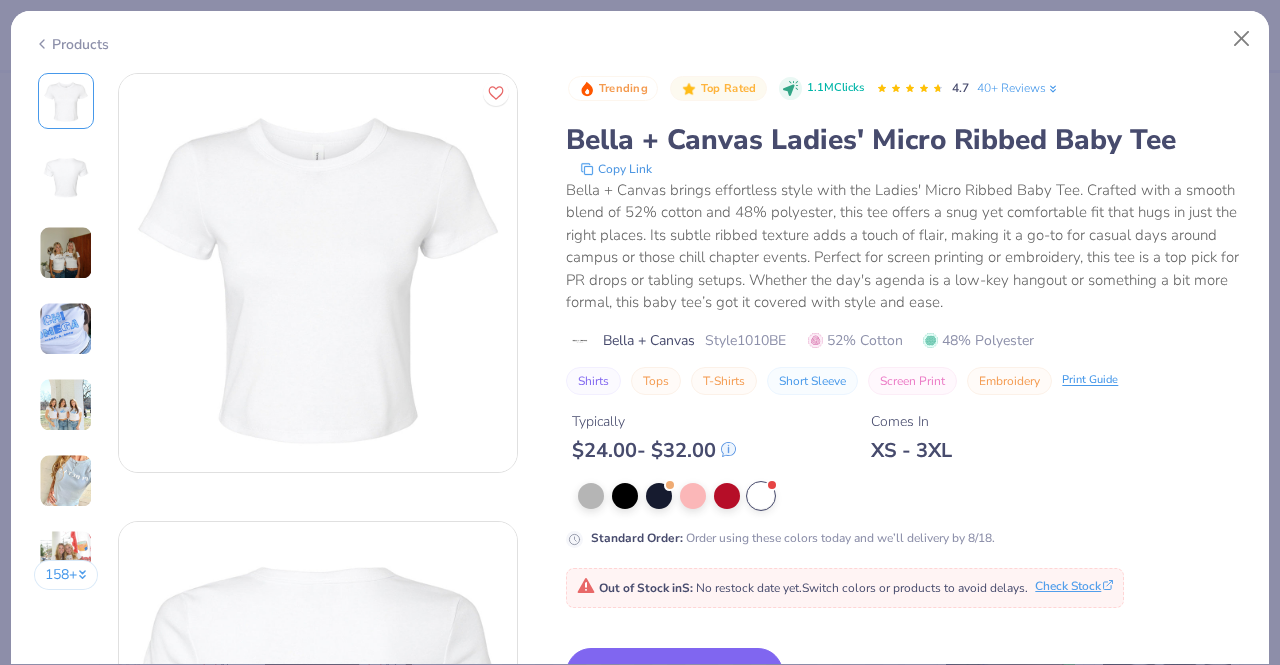 click on "Check Stock" at bounding box center [1074, 586] 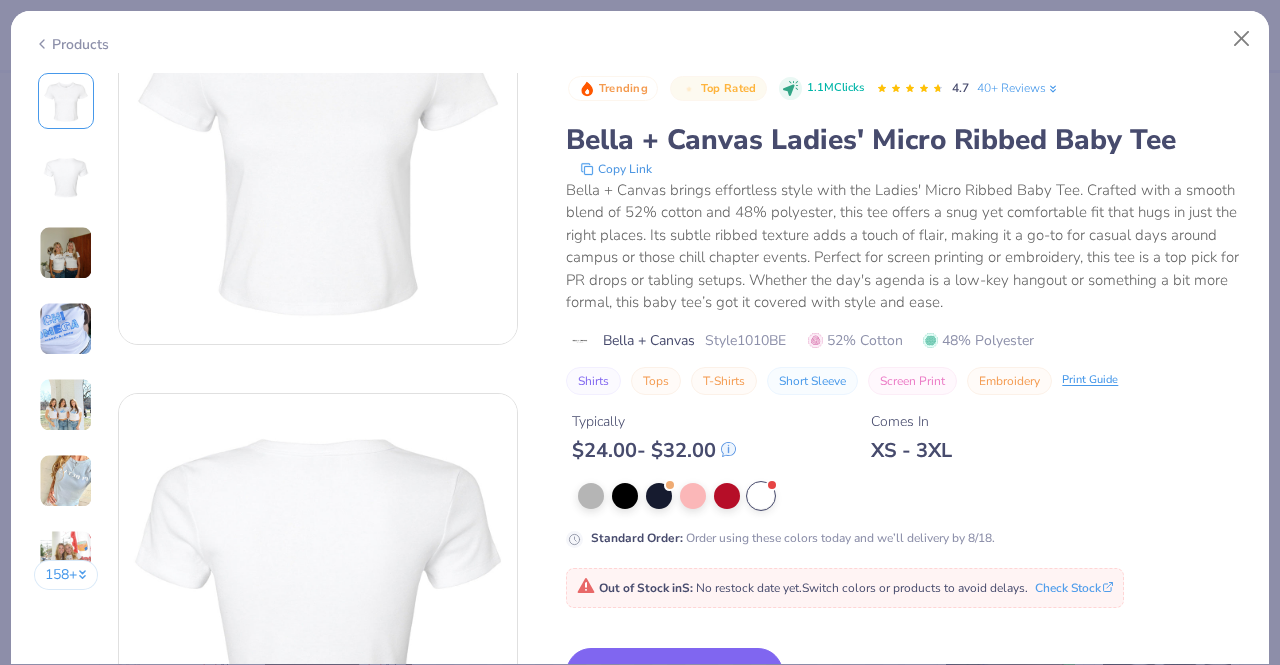 scroll, scrollTop: 0, scrollLeft: 0, axis: both 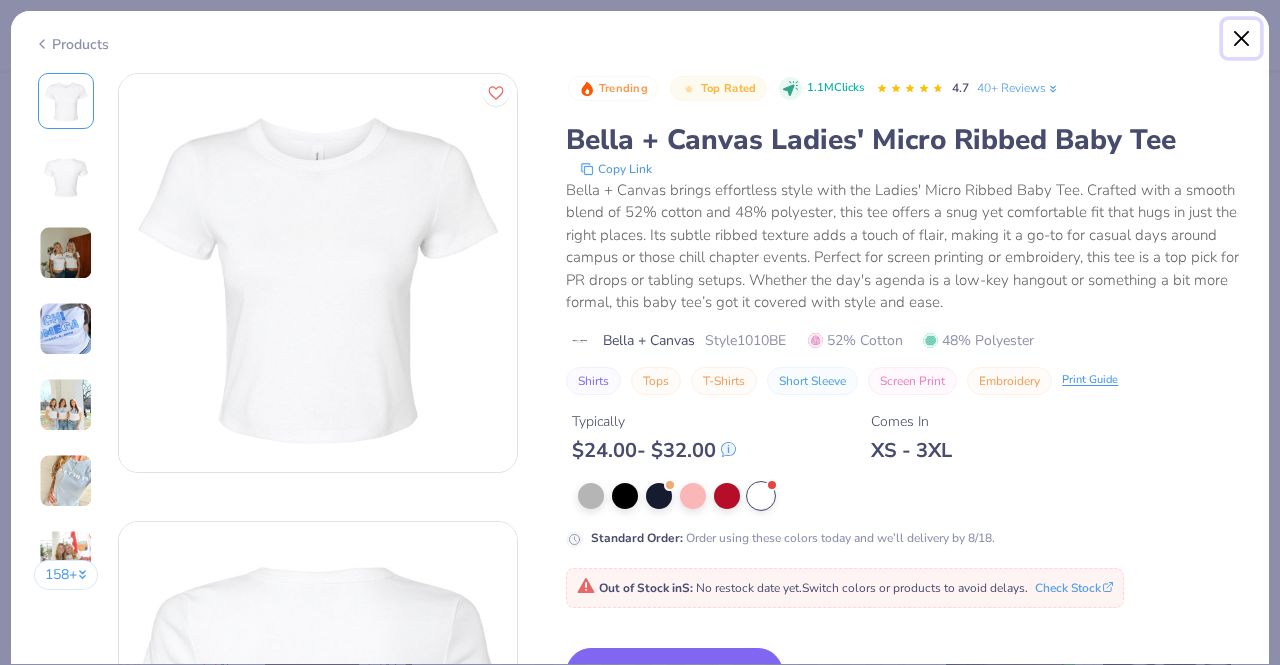 click at bounding box center (1242, 39) 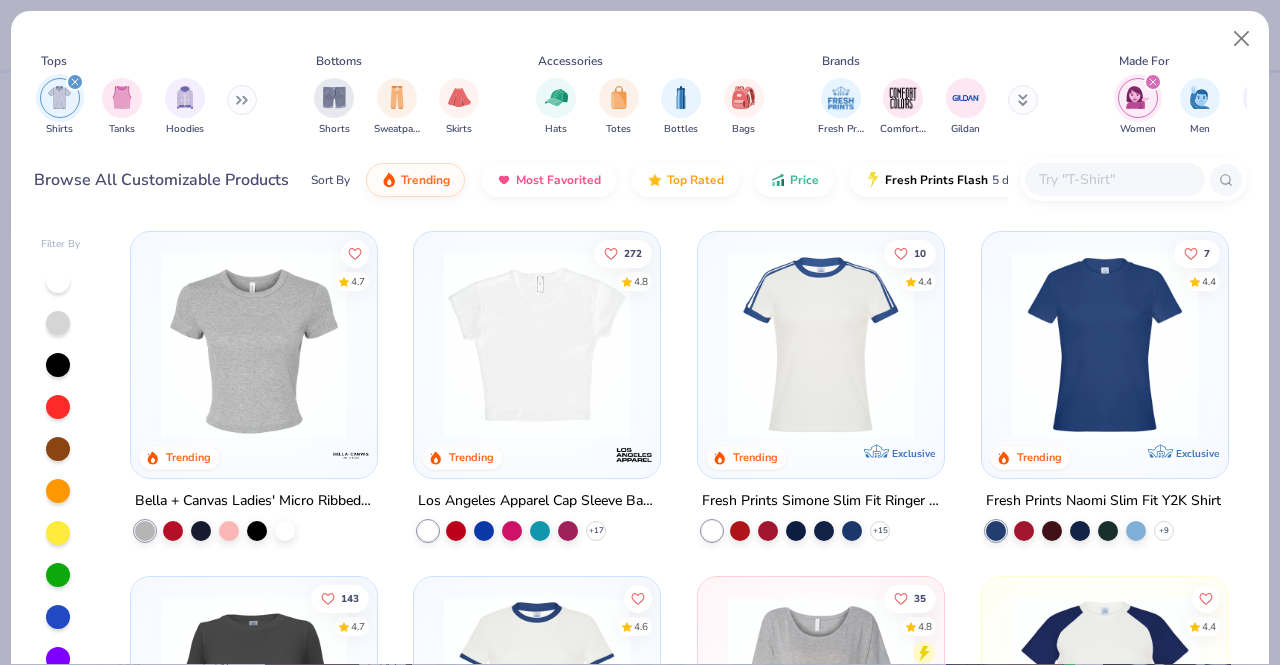 click at bounding box center [537, 345] 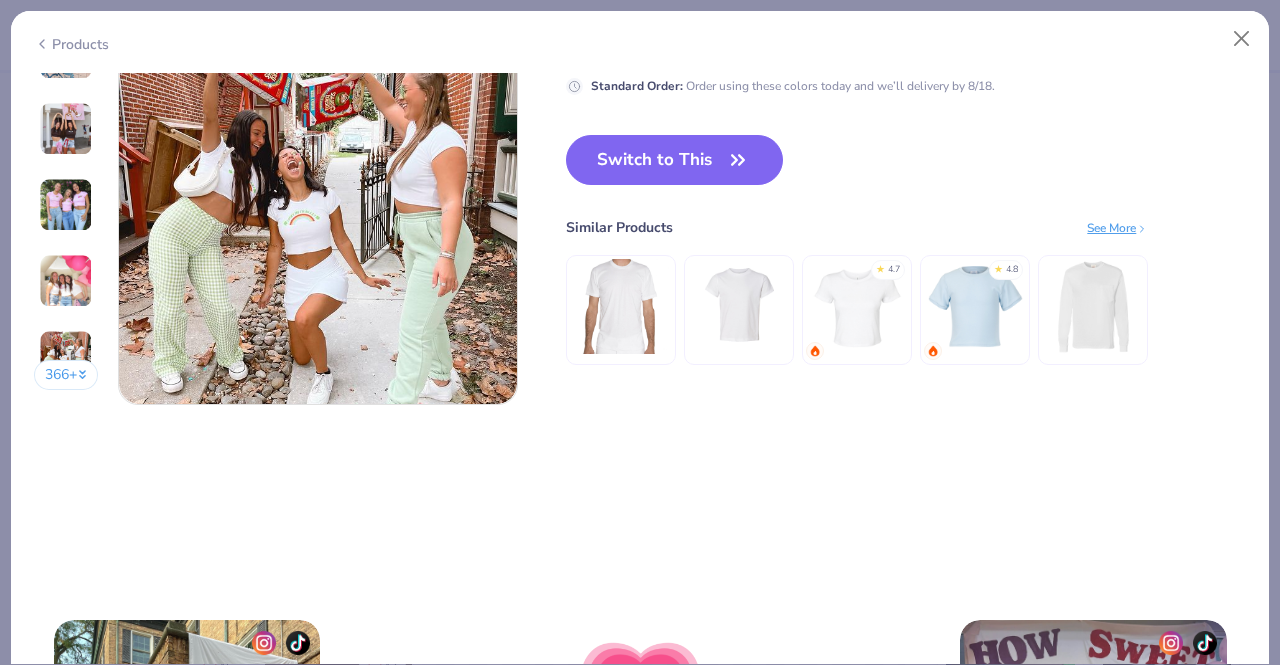 scroll, scrollTop: 2796, scrollLeft: 0, axis: vertical 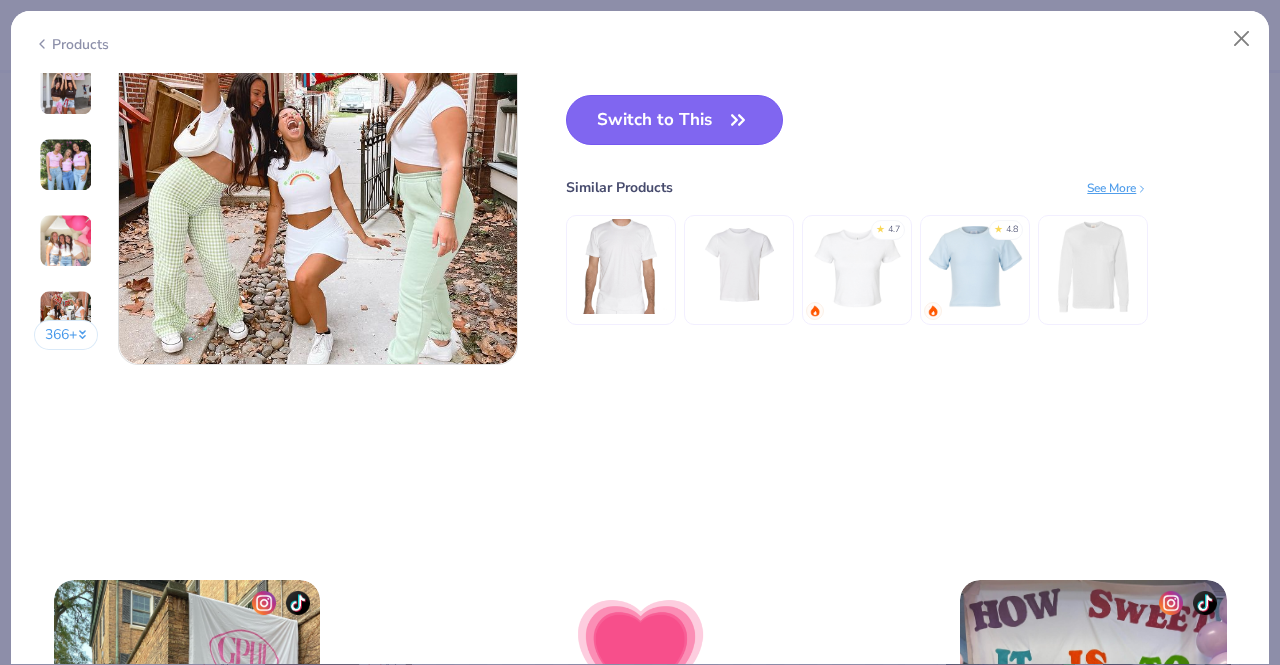 click on "Switch to This" at bounding box center (674, 120) 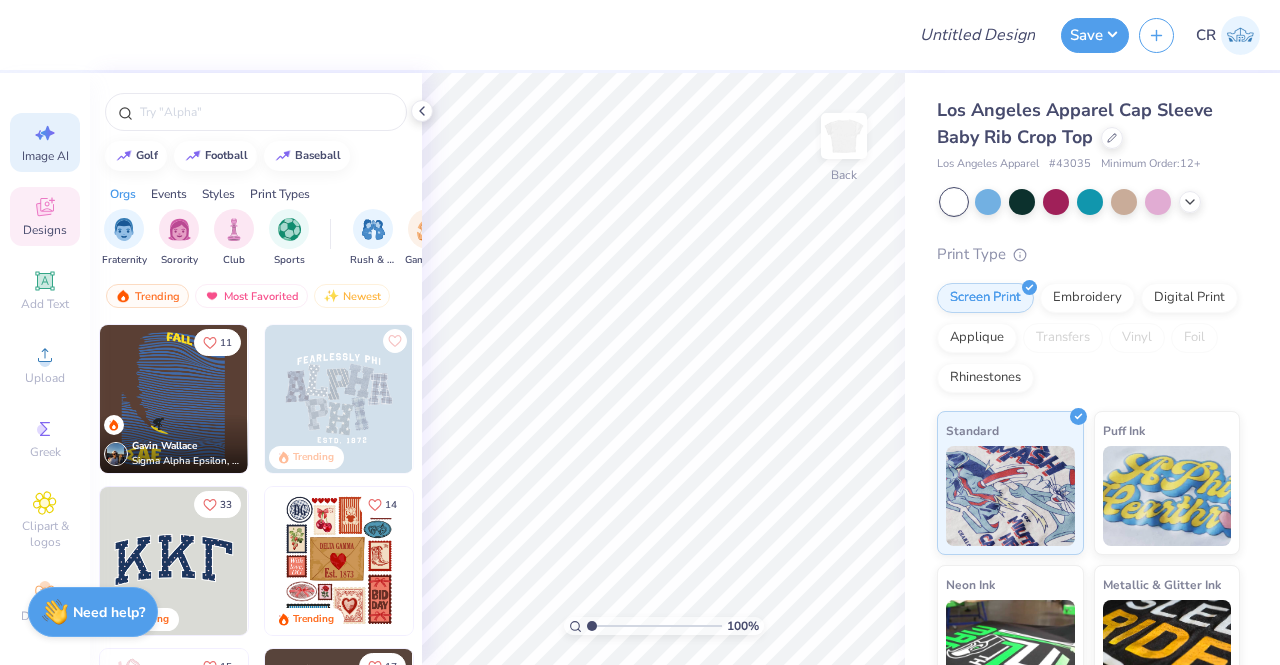 click 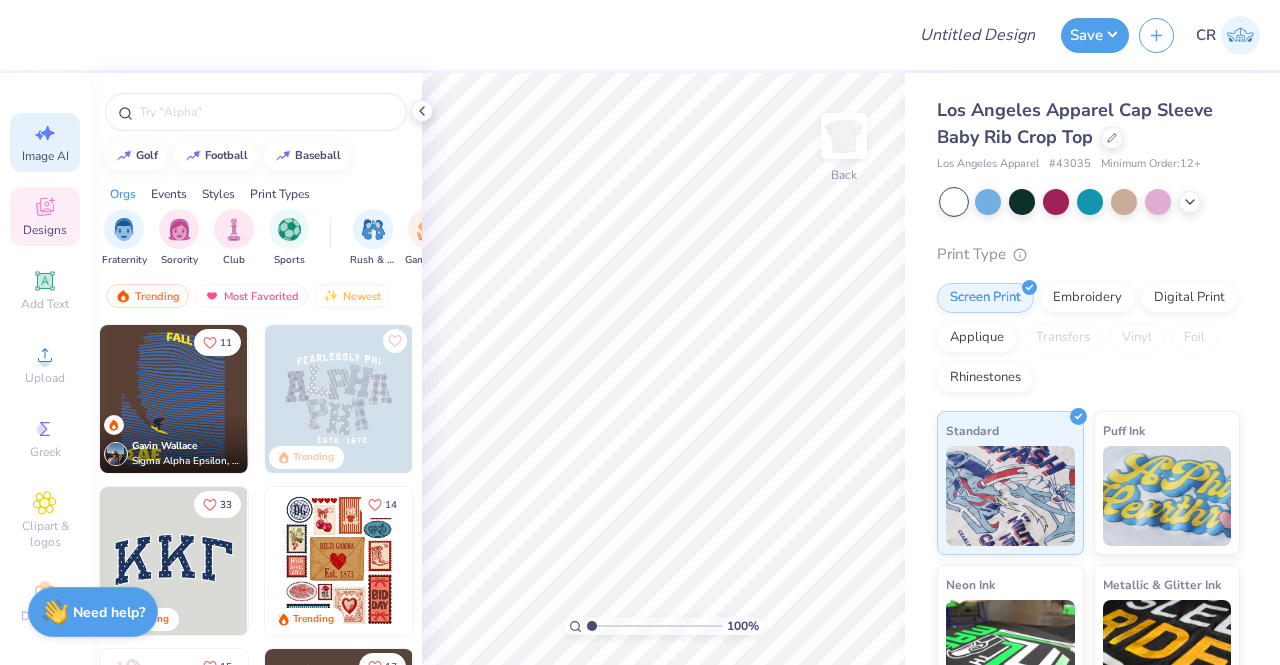 select on "4" 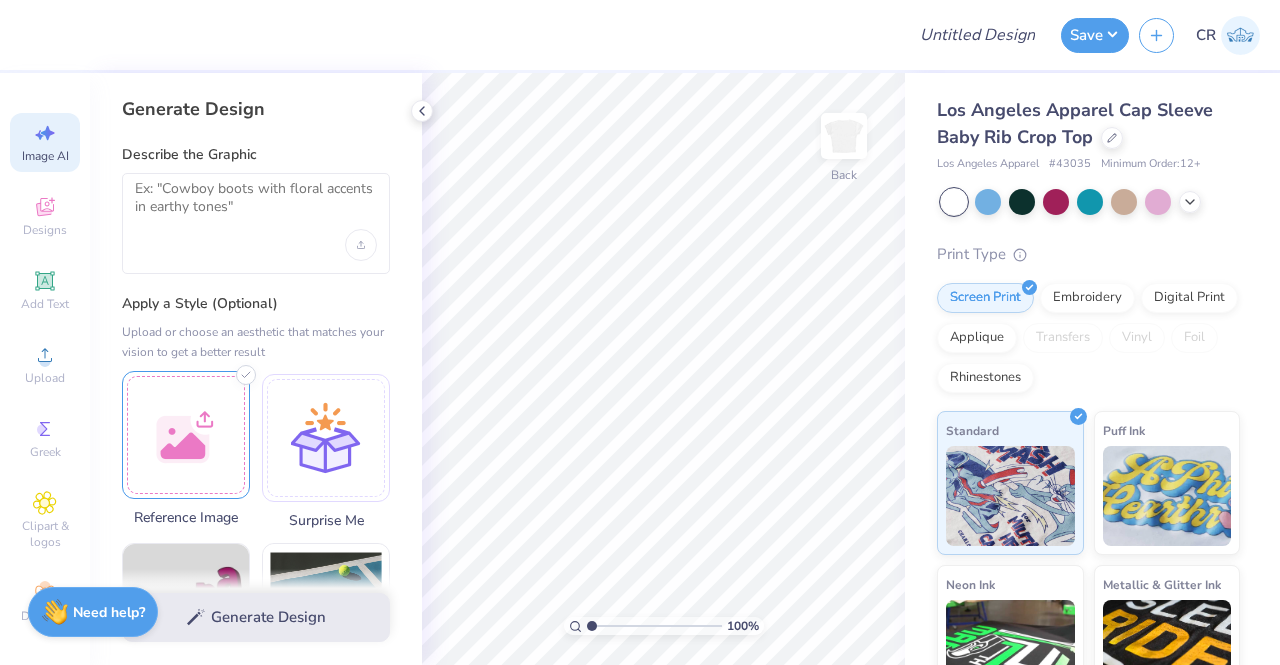 click at bounding box center [186, 435] 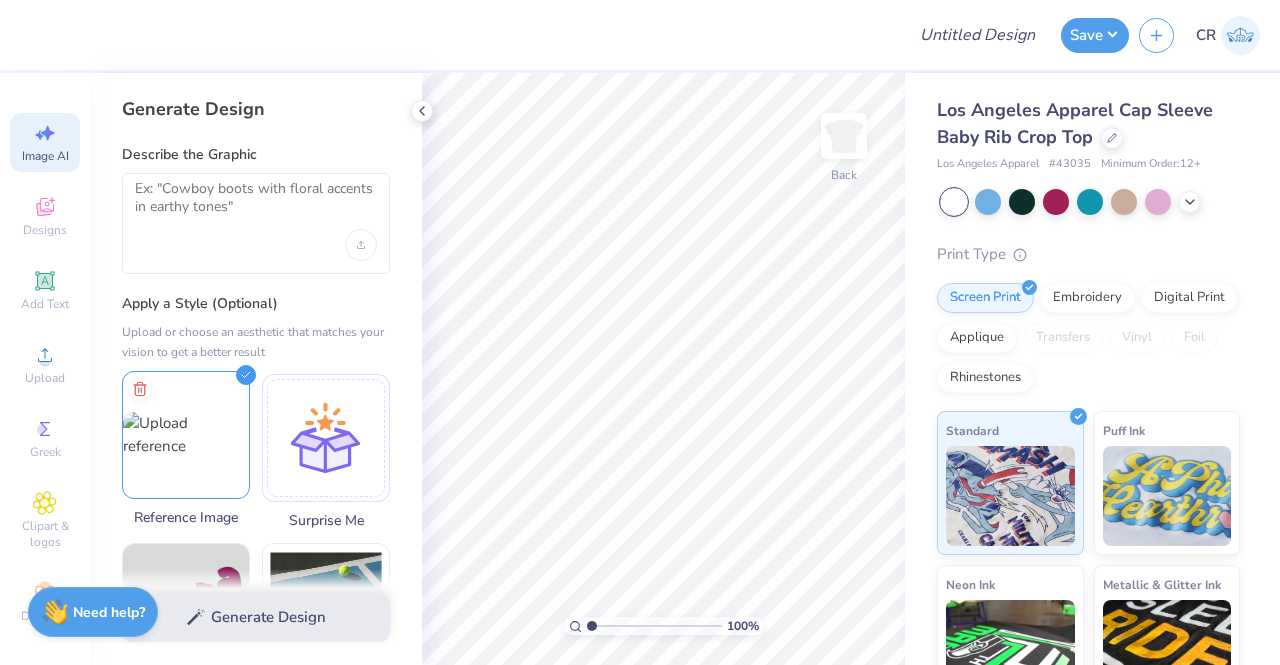 click at bounding box center [186, 434] 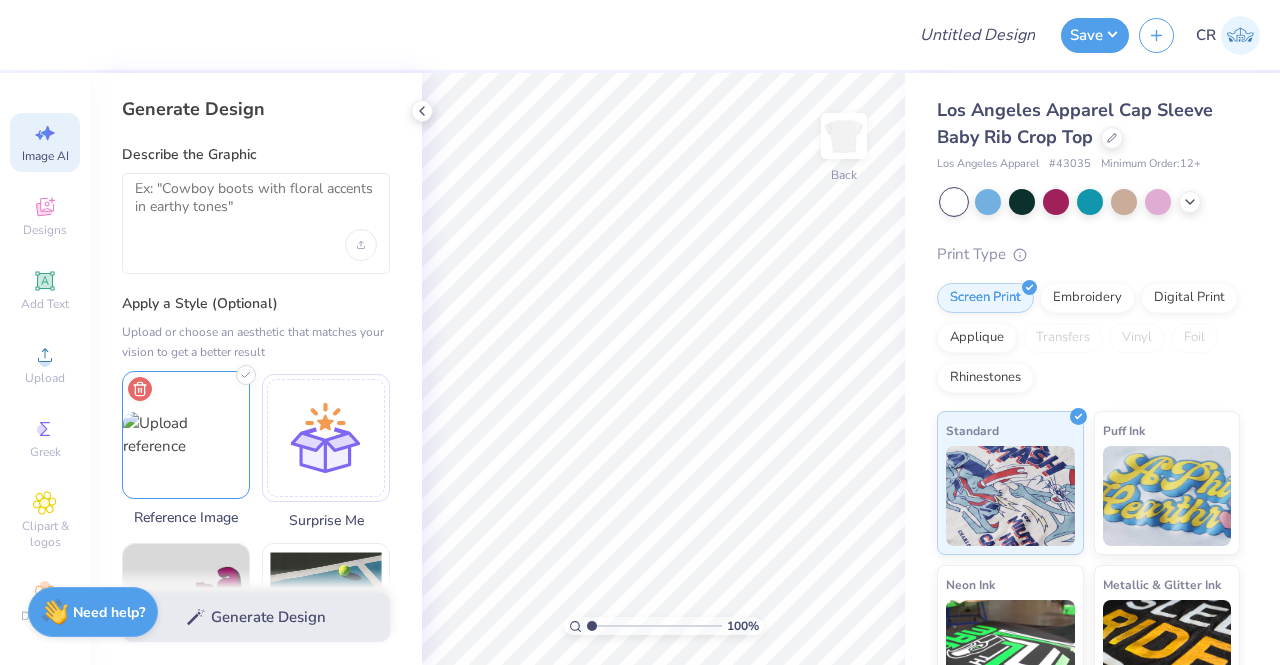 click 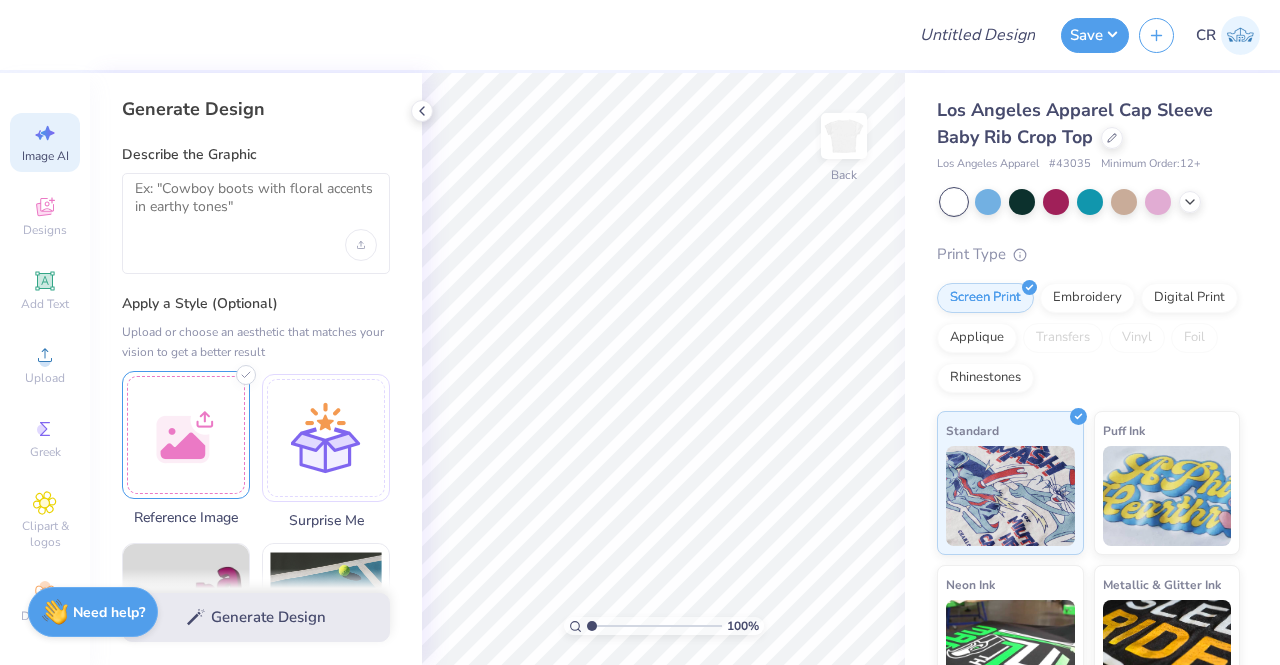 click at bounding box center [186, 435] 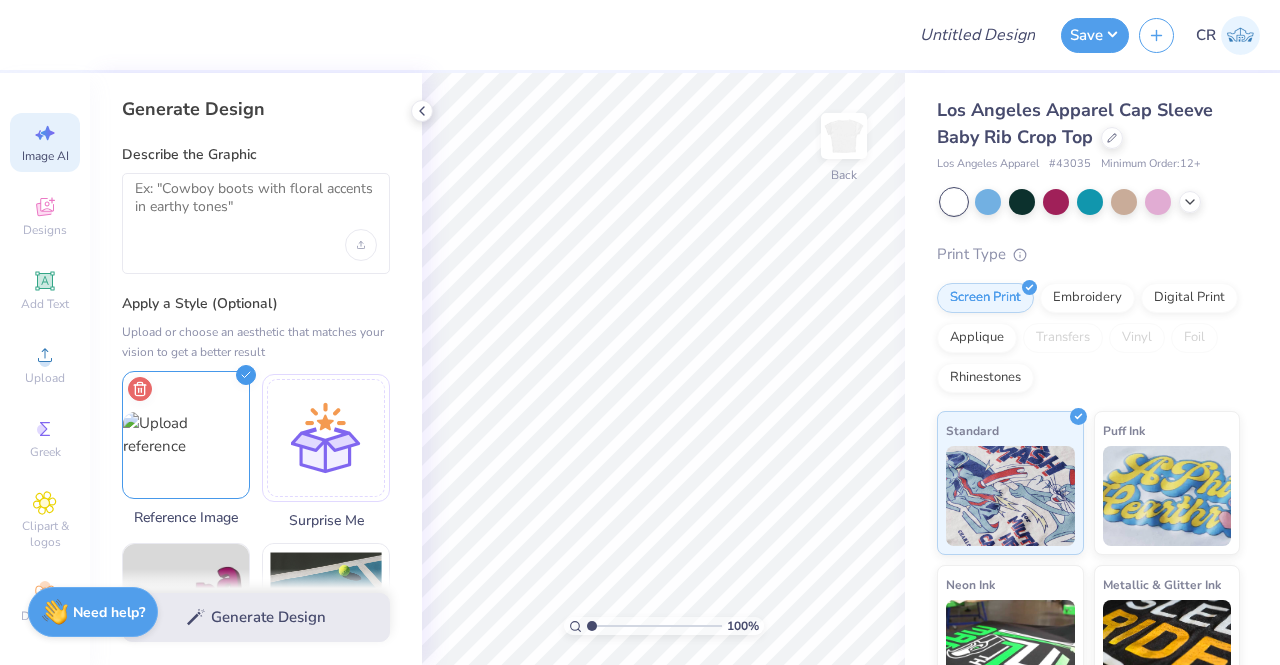 click 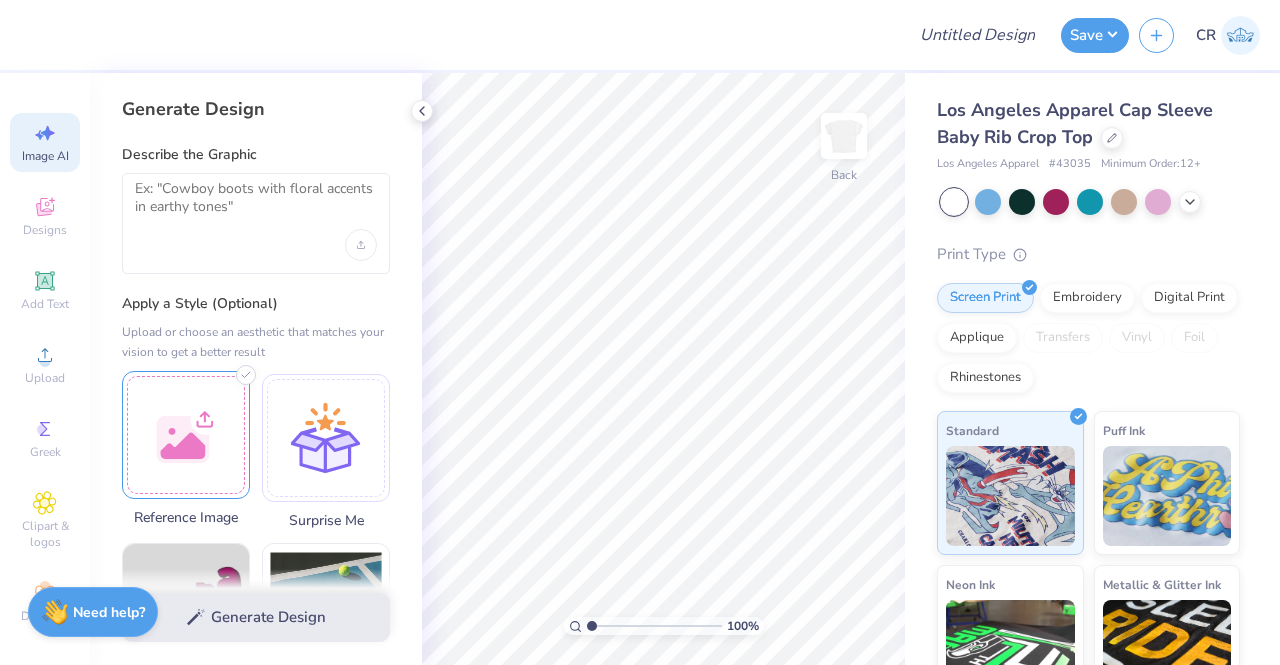 click at bounding box center [186, 435] 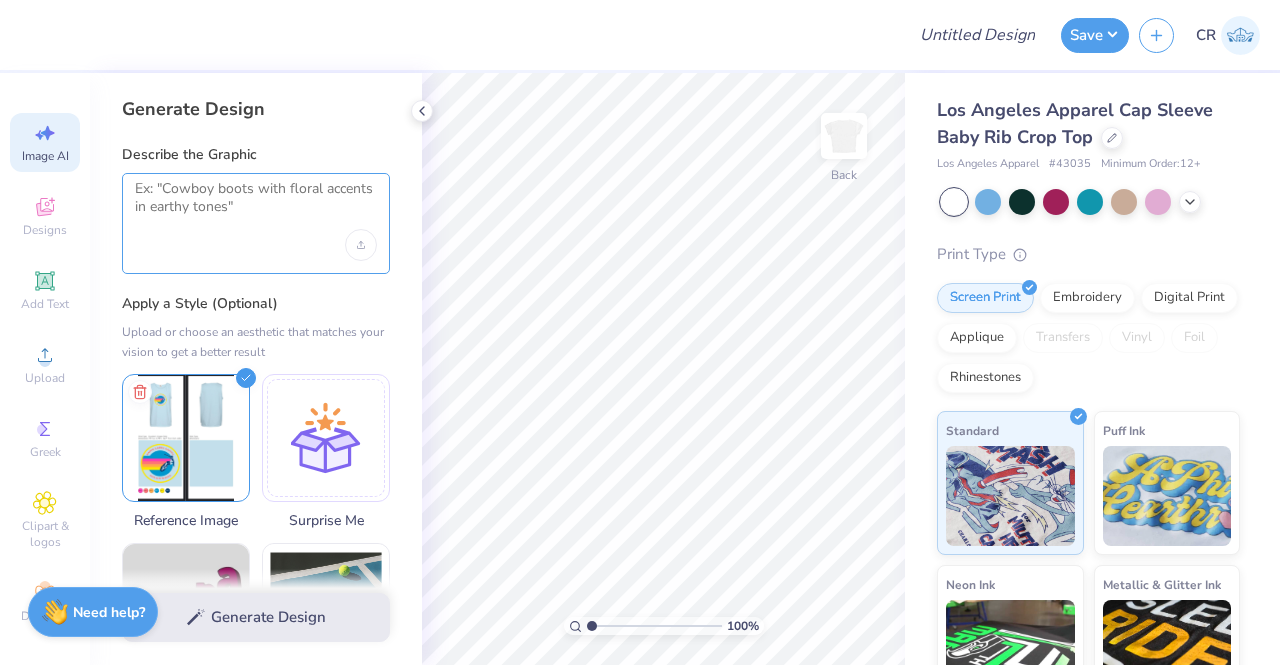 click at bounding box center (256, 205) 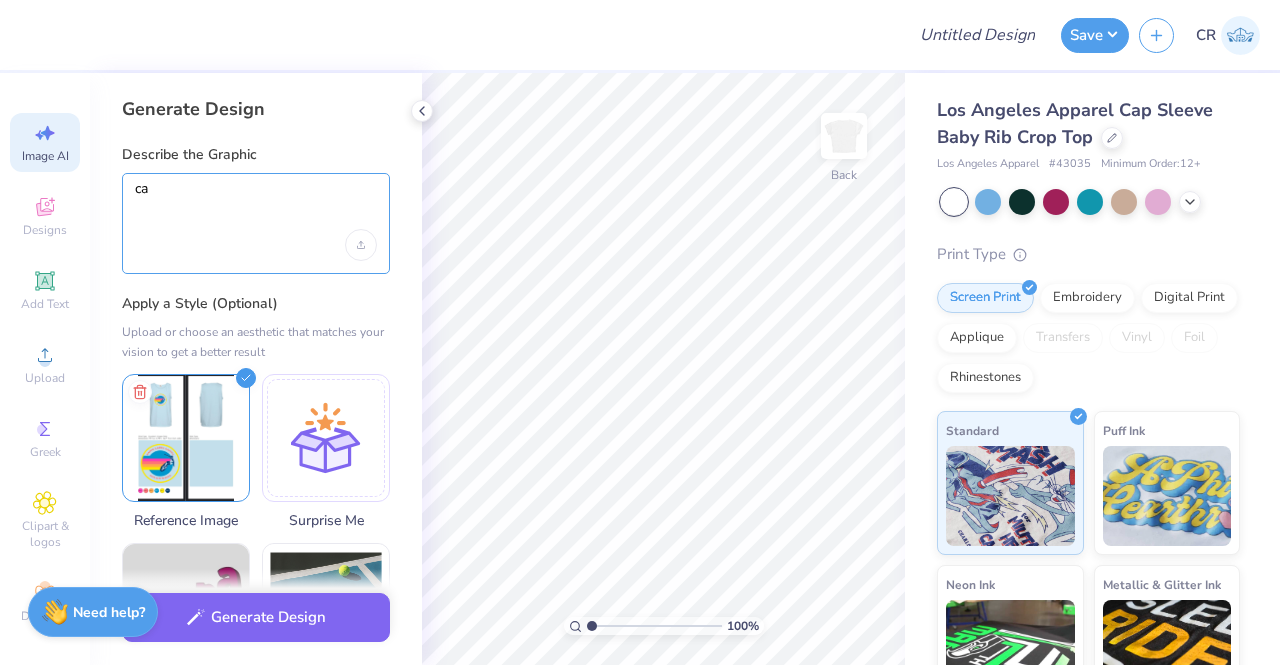 type on "c" 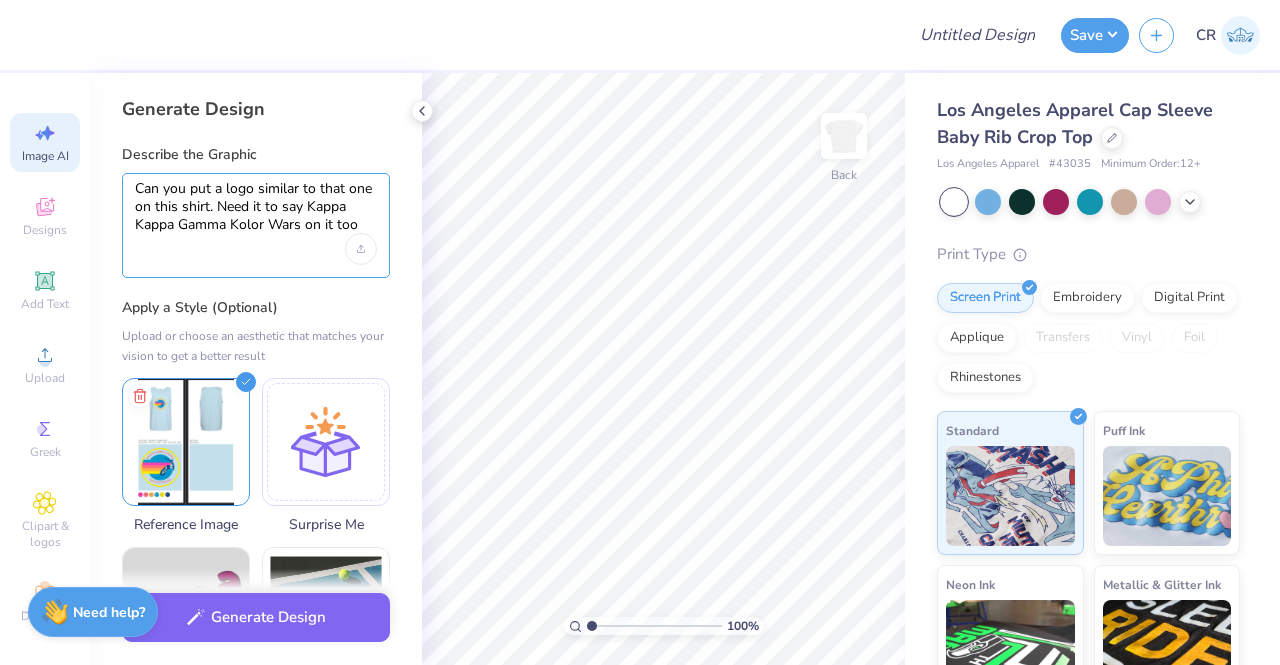 type on "Can you put a logo similar to that one on this shirt. Need it to say Kappa Kappa Gamma Kolor Wars on it too" 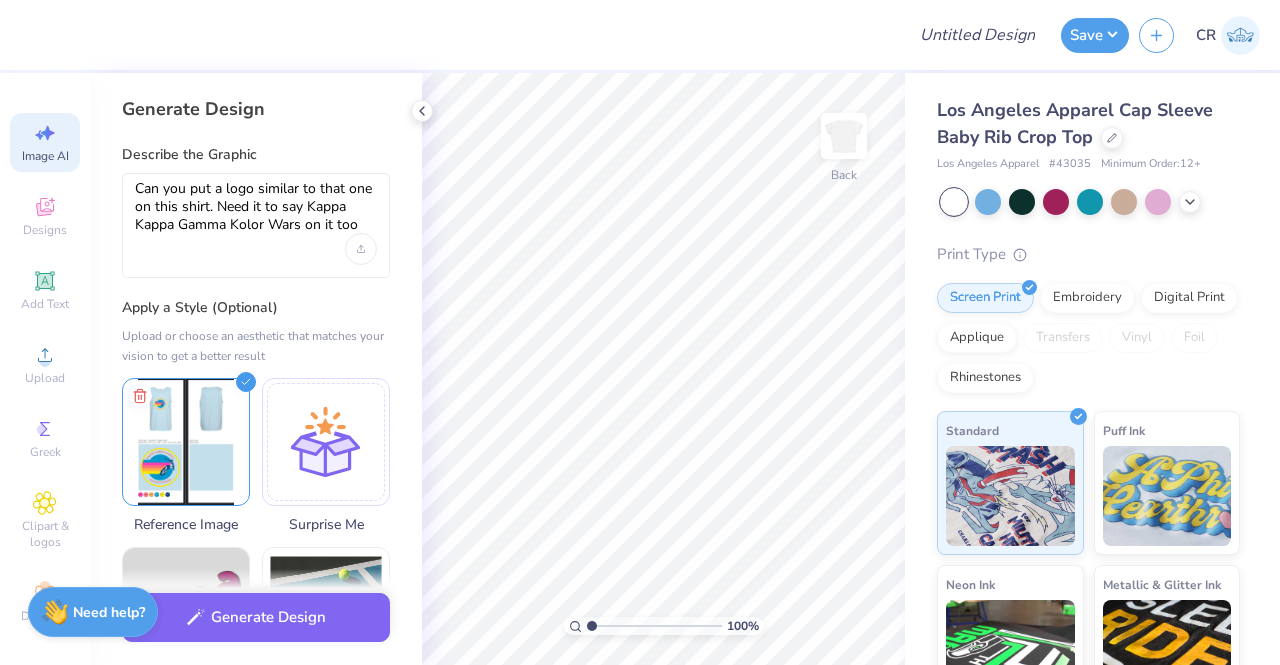 click on "Generate Design" at bounding box center (256, 617) 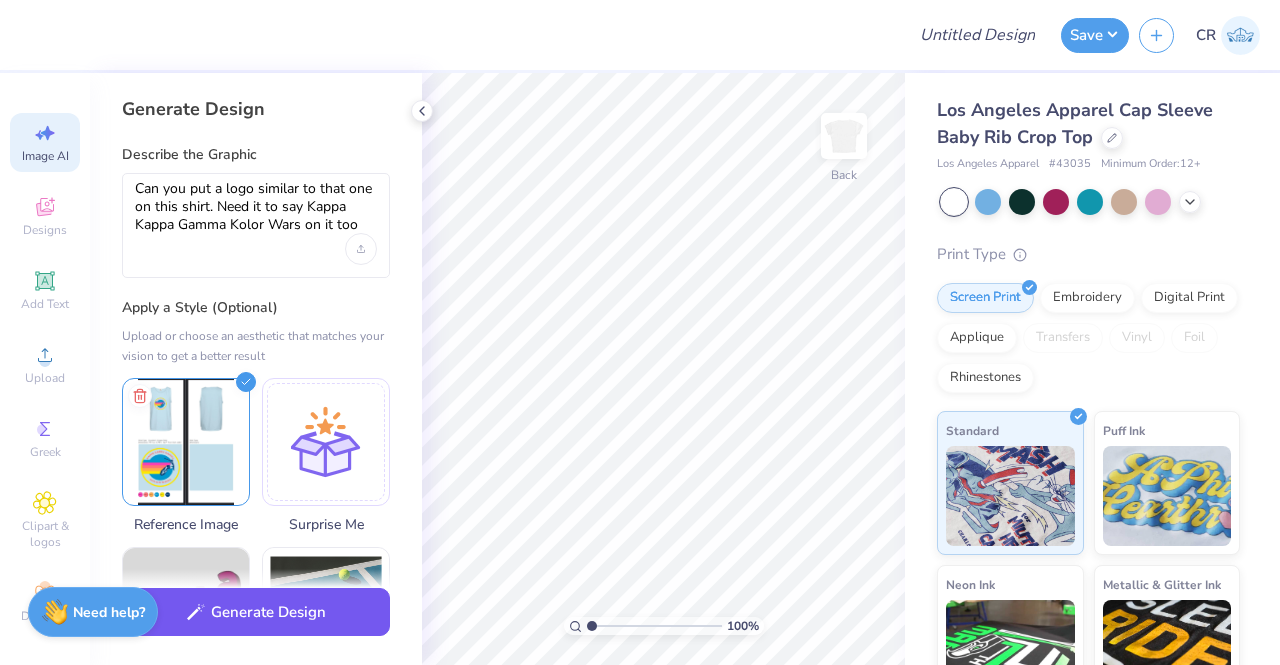 click on "Generate Design" at bounding box center (256, 612) 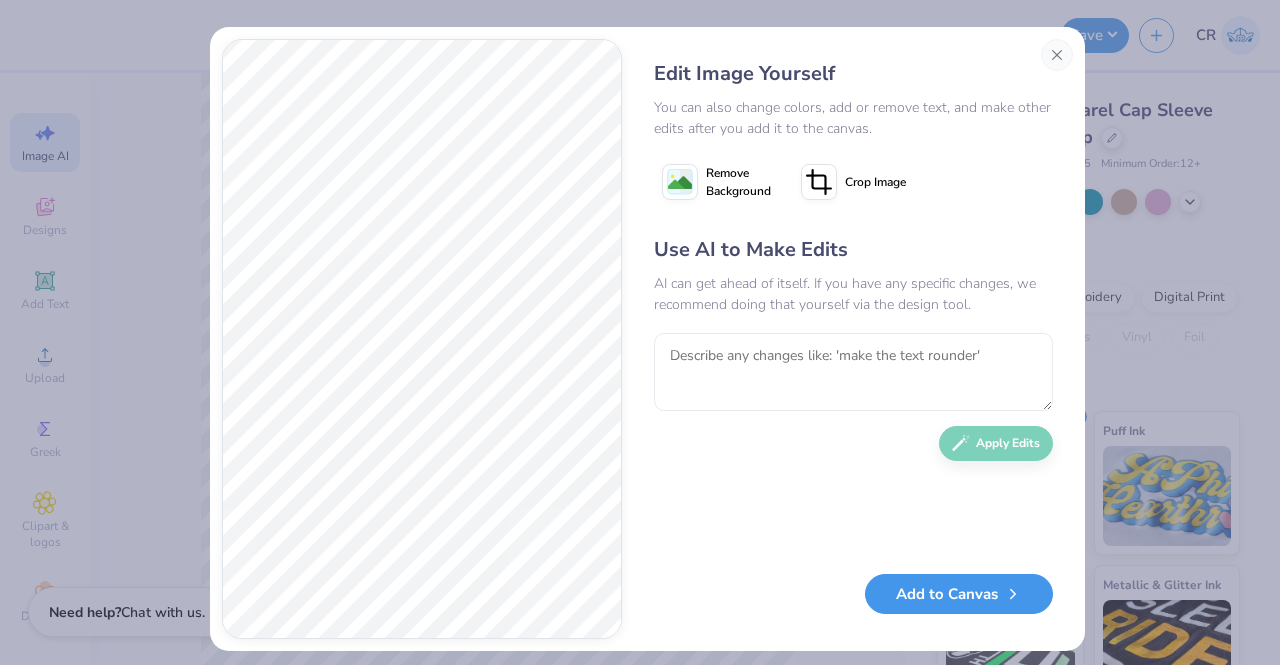 click on "Add to Canvas" at bounding box center [959, 594] 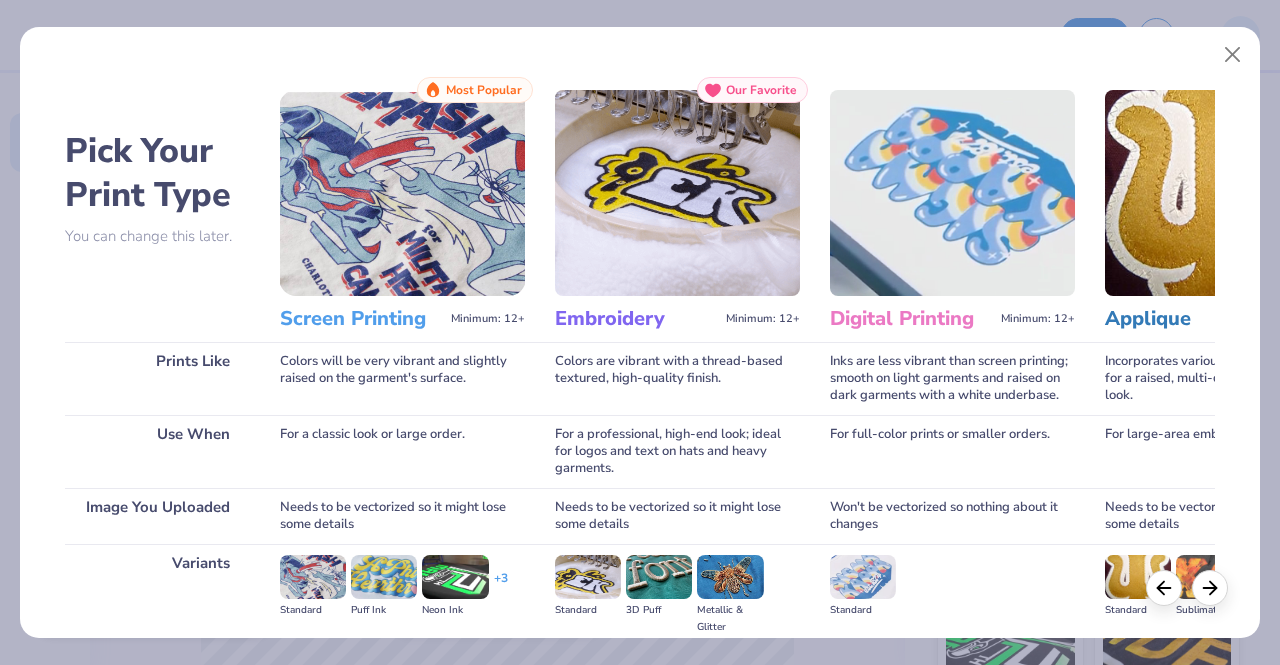 scroll, scrollTop: 231, scrollLeft: 0, axis: vertical 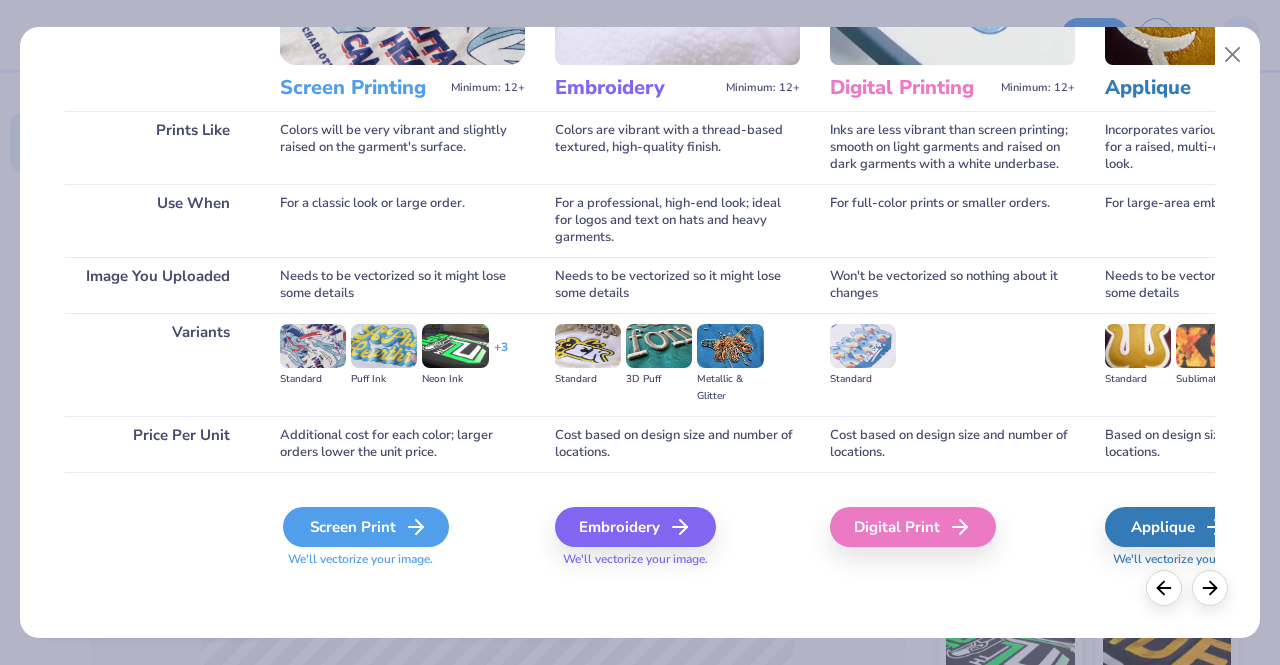 click on "Screen Print" at bounding box center [366, 527] 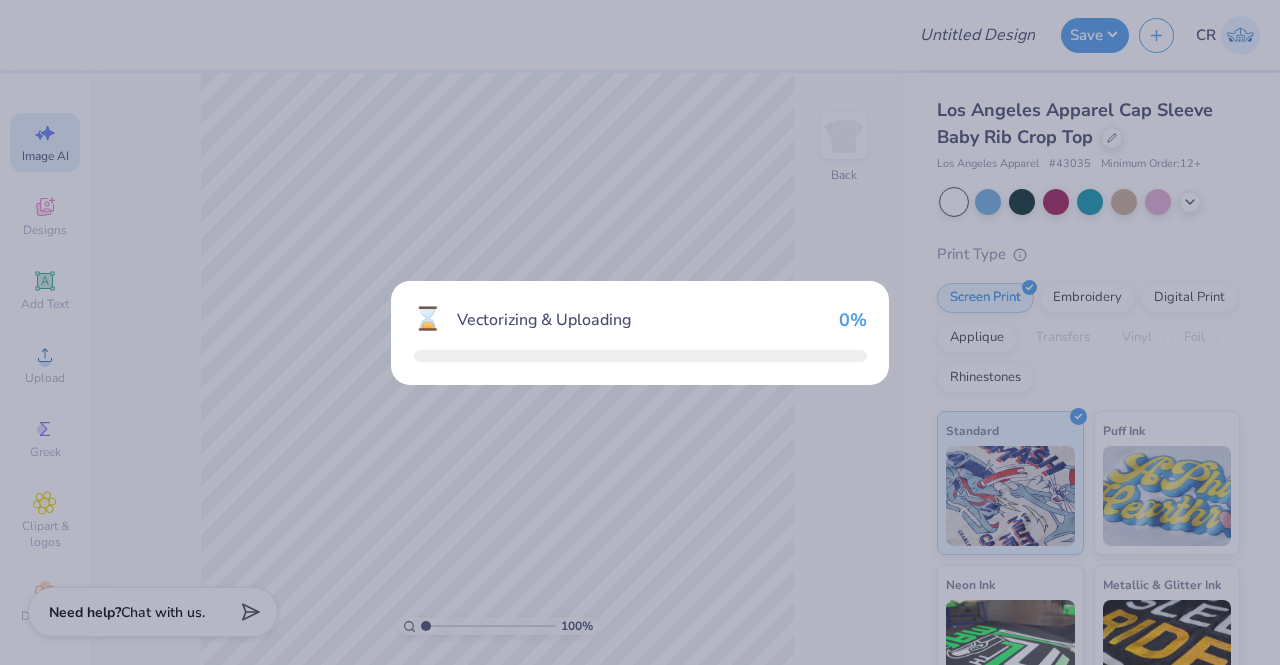 type 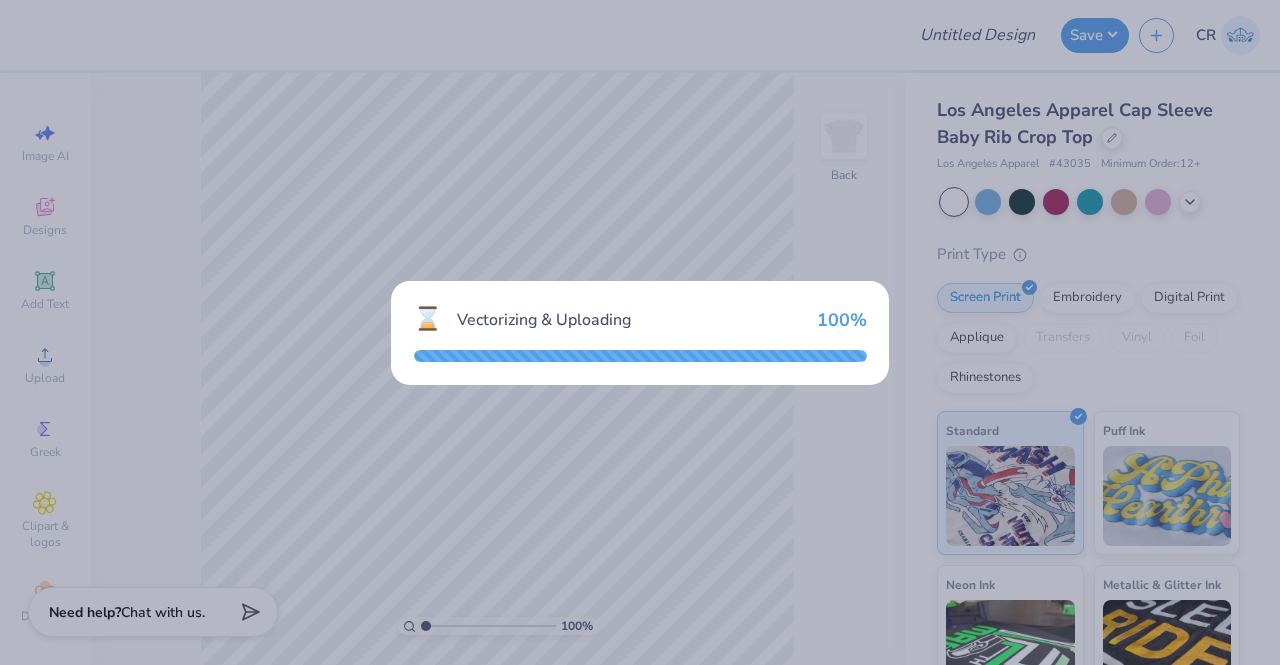 scroll, scrollTop: 0, scrollLeft: 0, axis: both 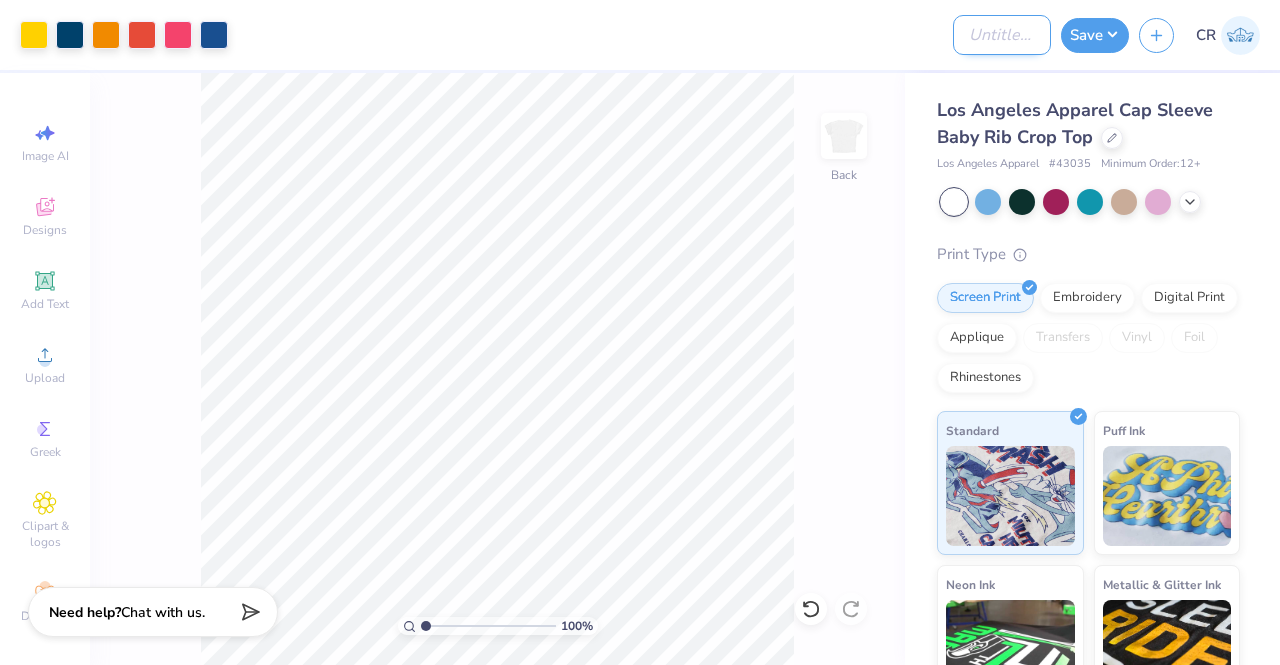 click on "Design Title" at bounding box center [1002, 35] 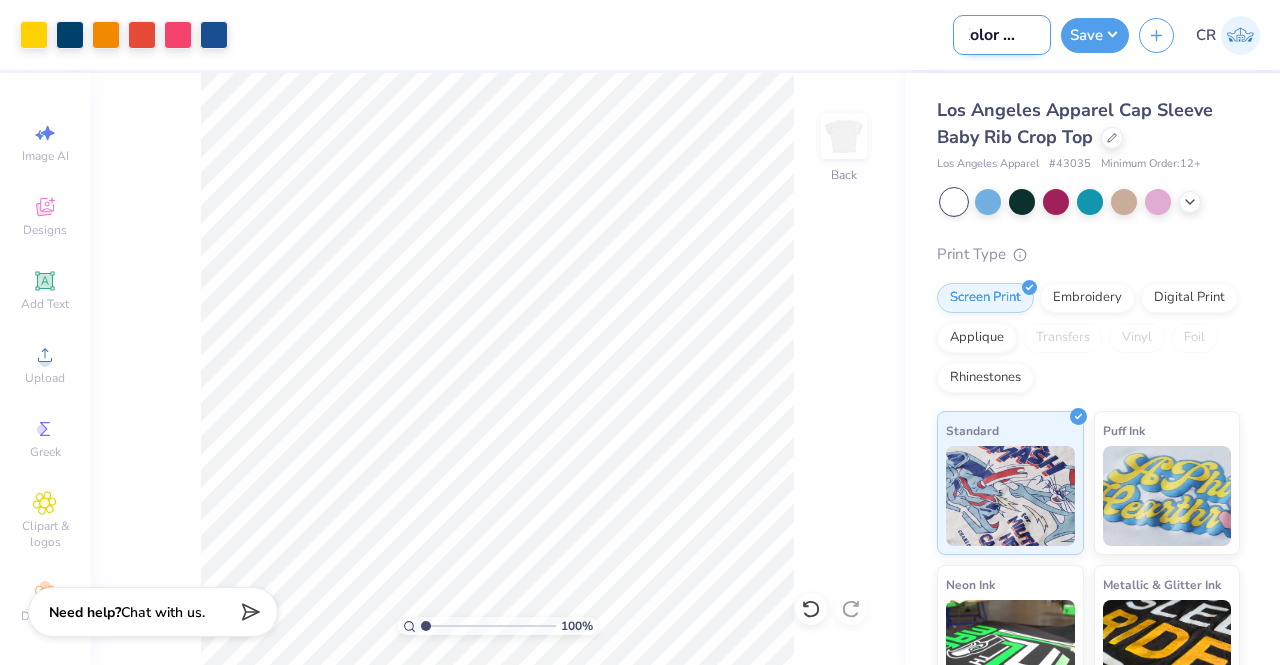scroll, scrollTop: 0, scrollLeft: 17, axis: horizontal 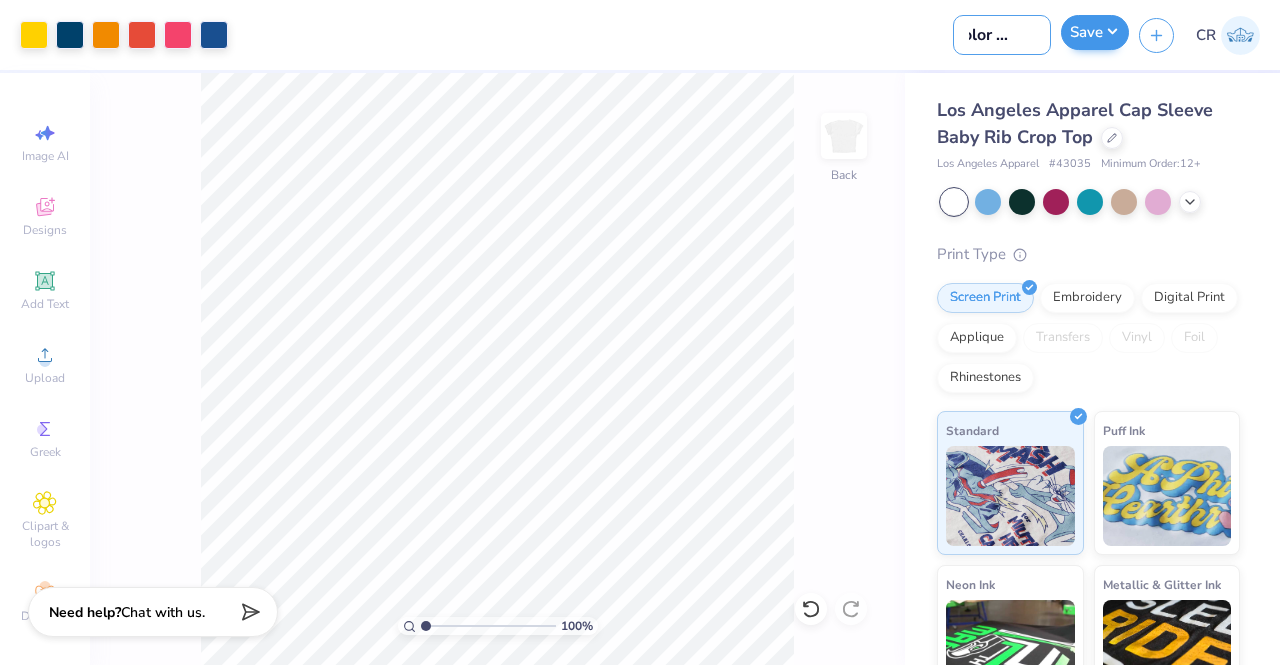 type on "Kolor Wars" 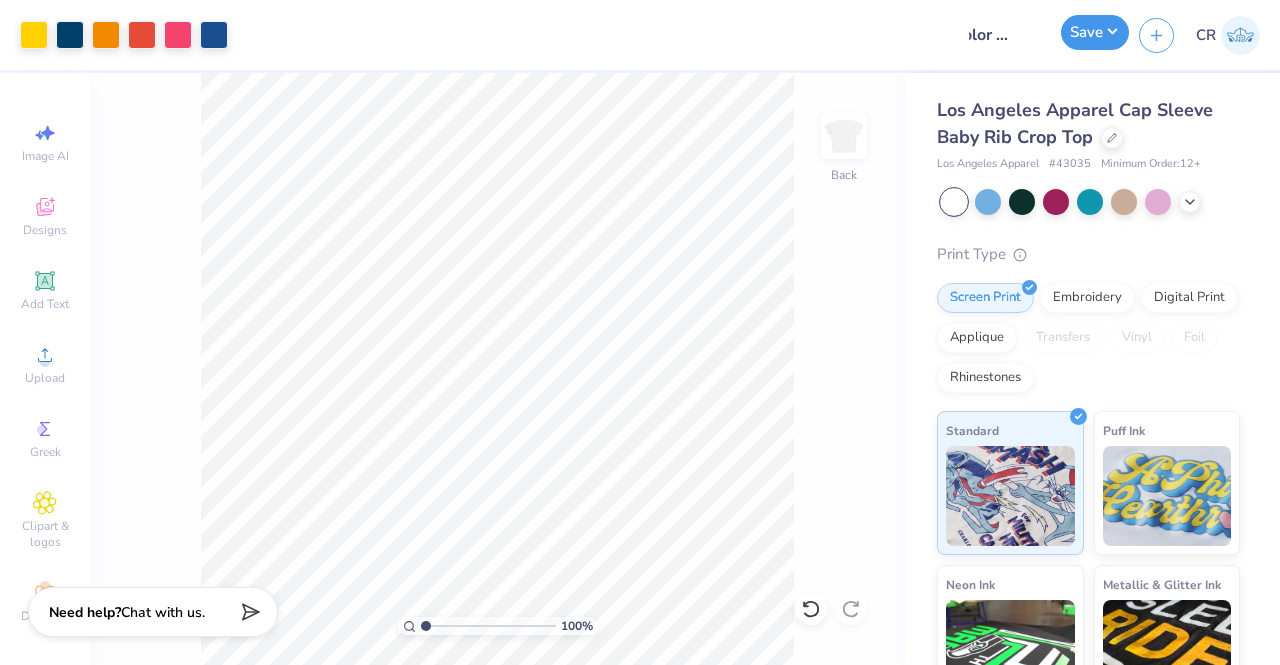 click on "Save" at bounding box center (1095, 32) 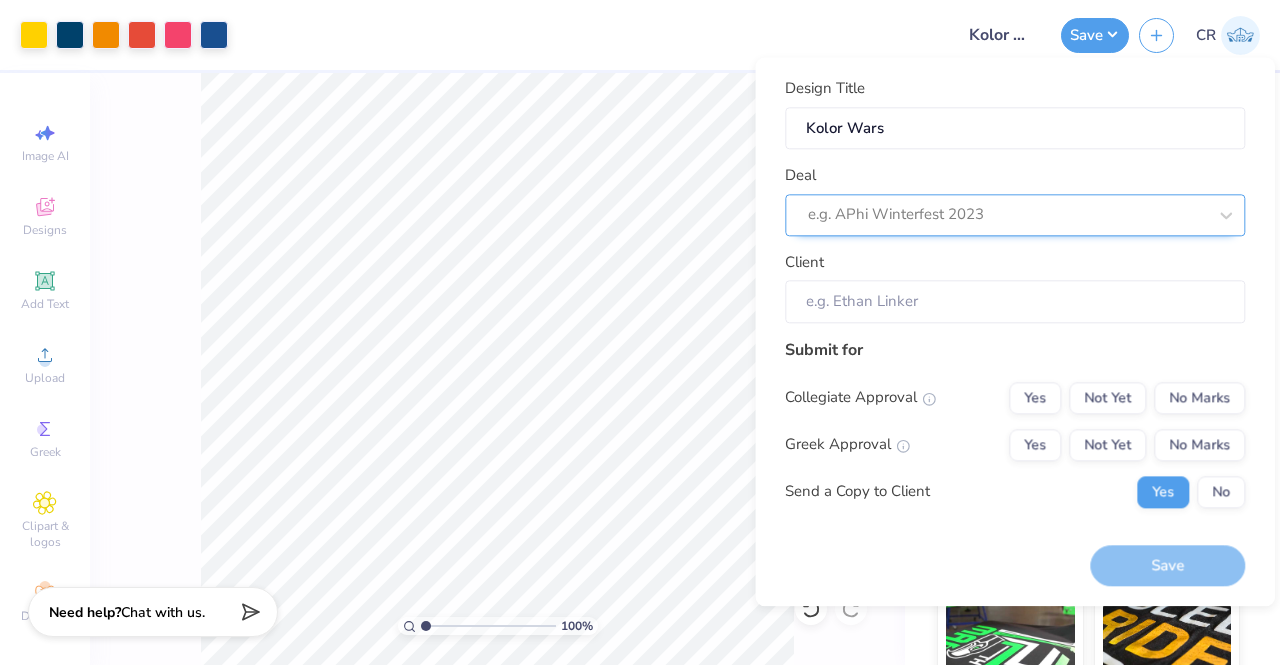 click at bounding box center (1007, 215) 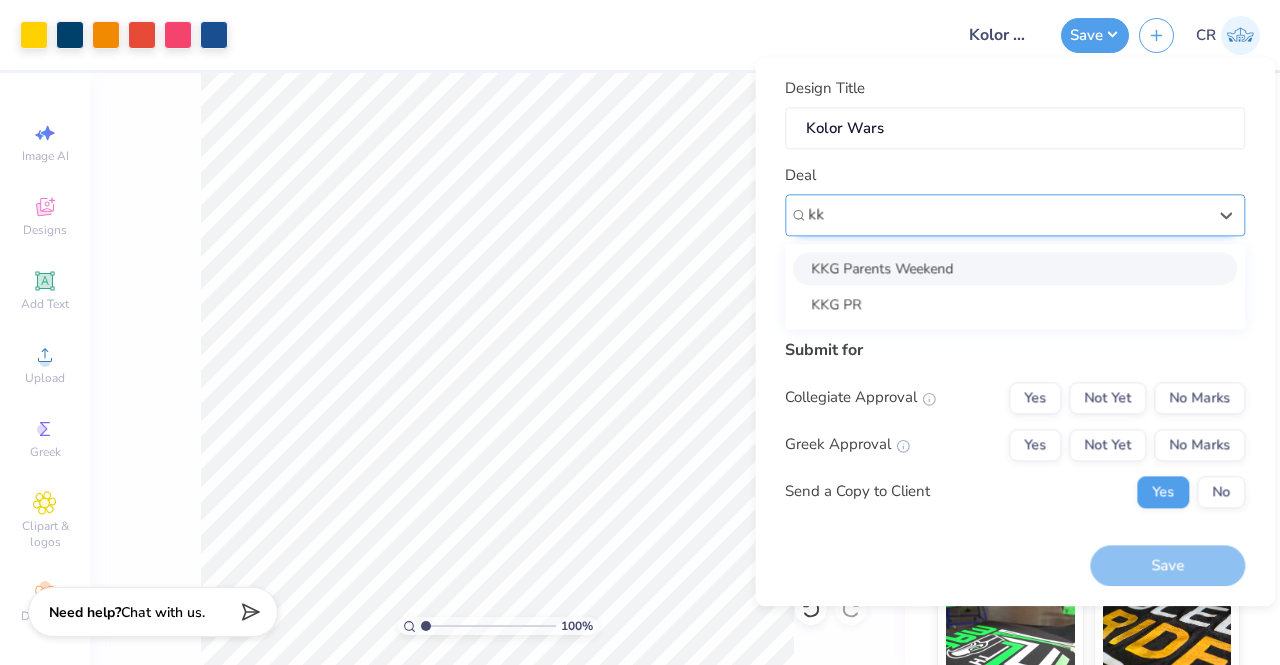 type on "k" 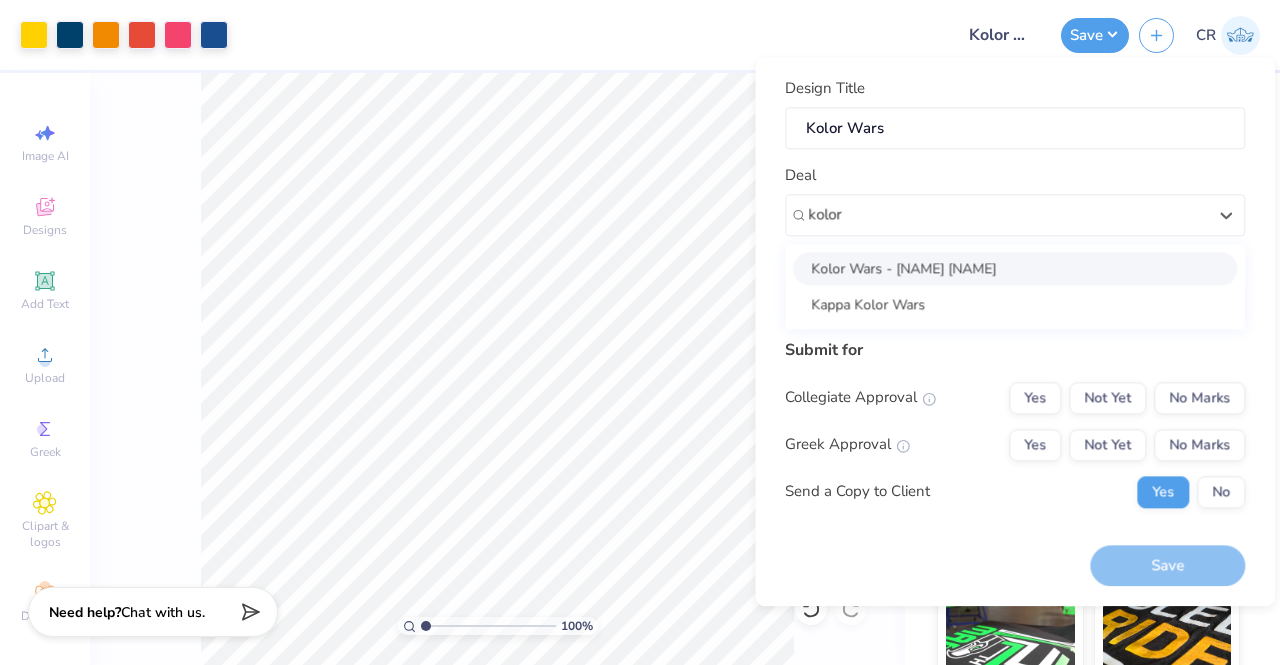 type on "kolor" 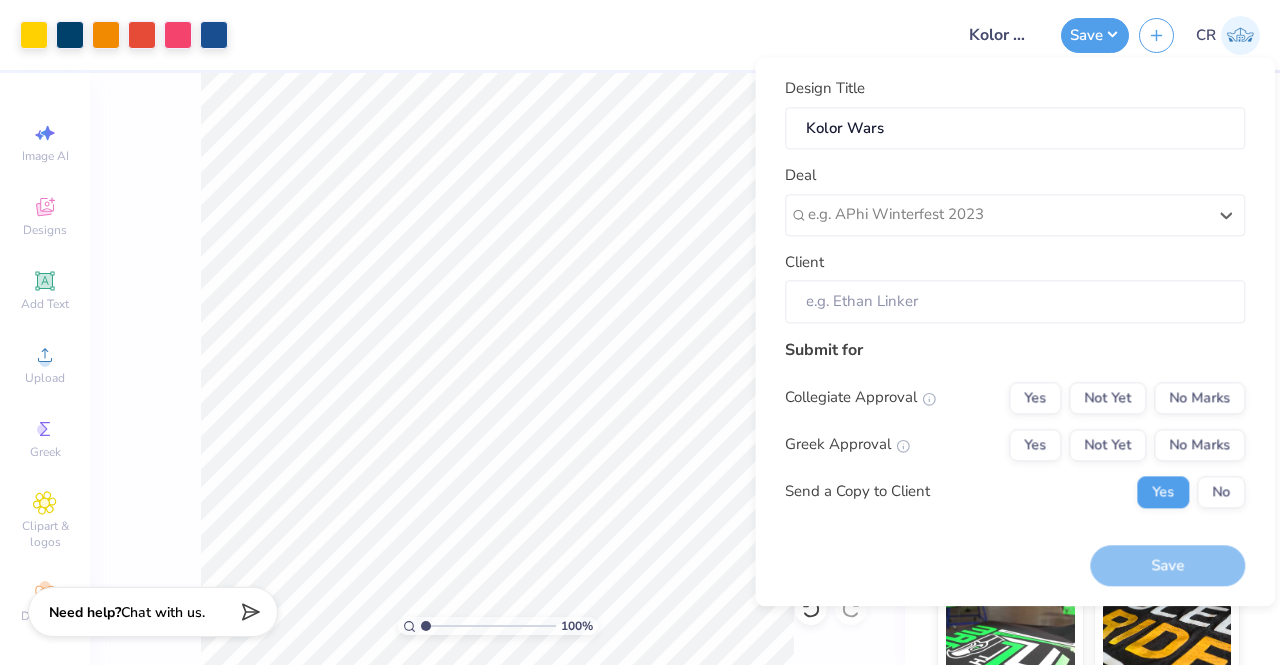 scroll, scrollTop: 0, scrollLeft: 0, axis: both 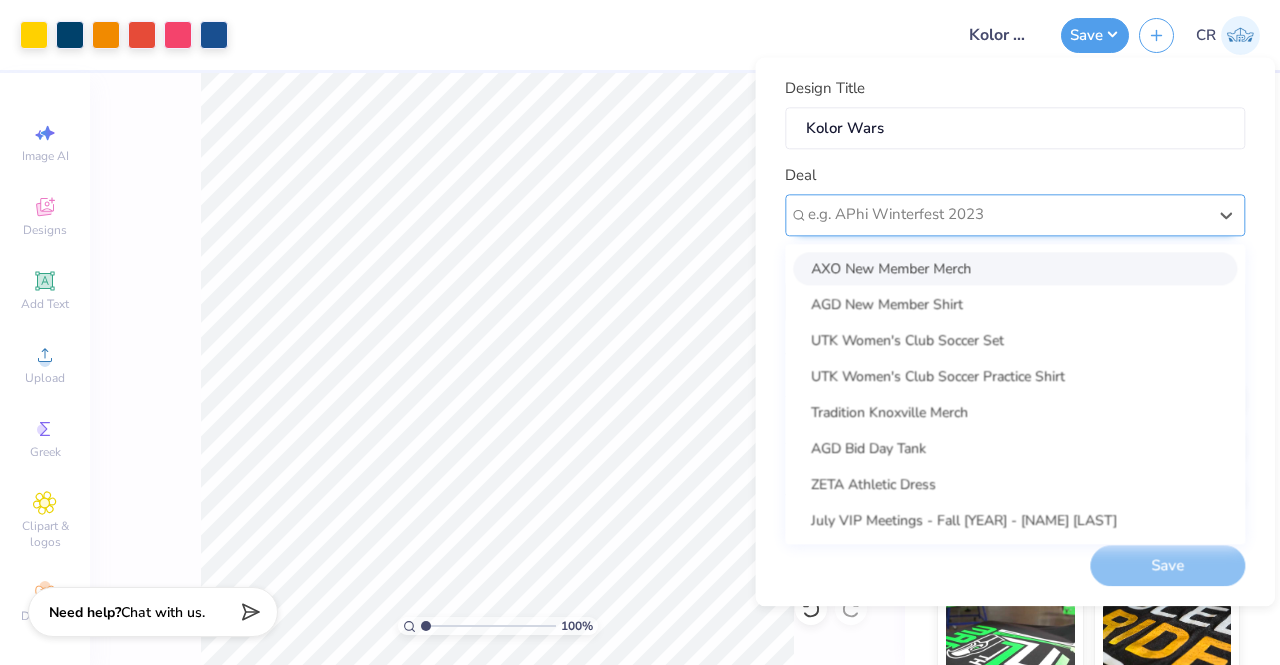 drag, startPoint x: 924, startPoint y: 209, endPoint x: 910, endPoint y: 211, distance: 14.142136 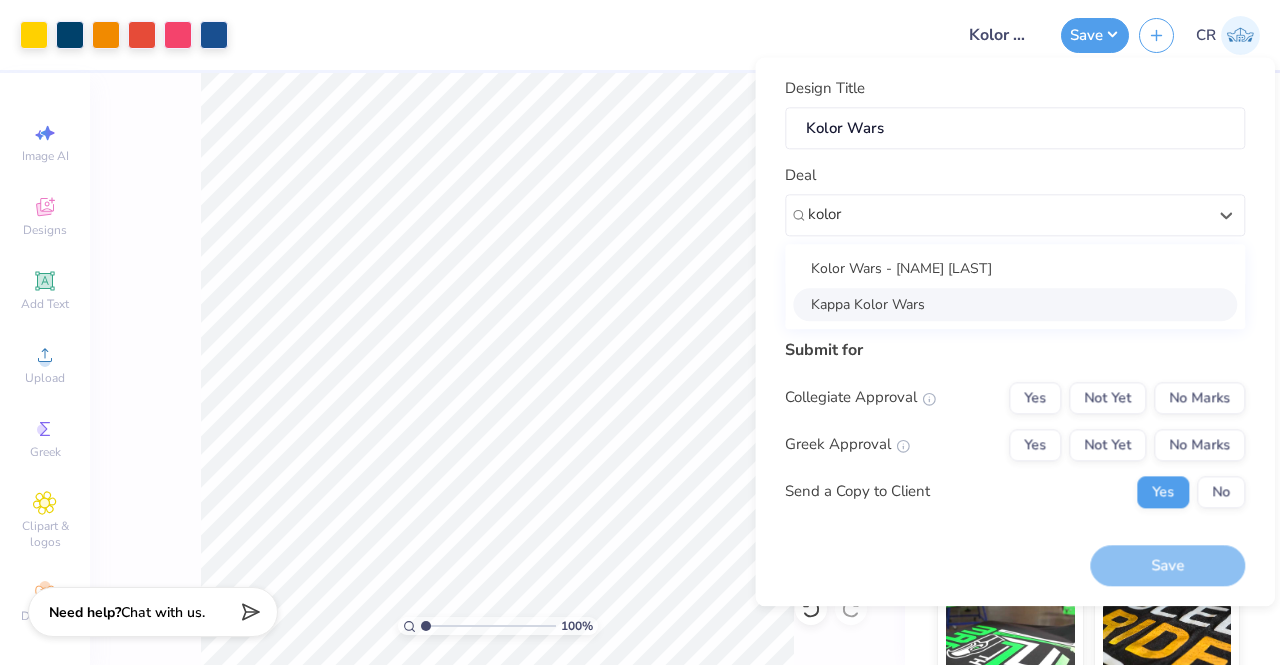 click on "Kappa Kolor Wars" at bounding box center (1015, 304) 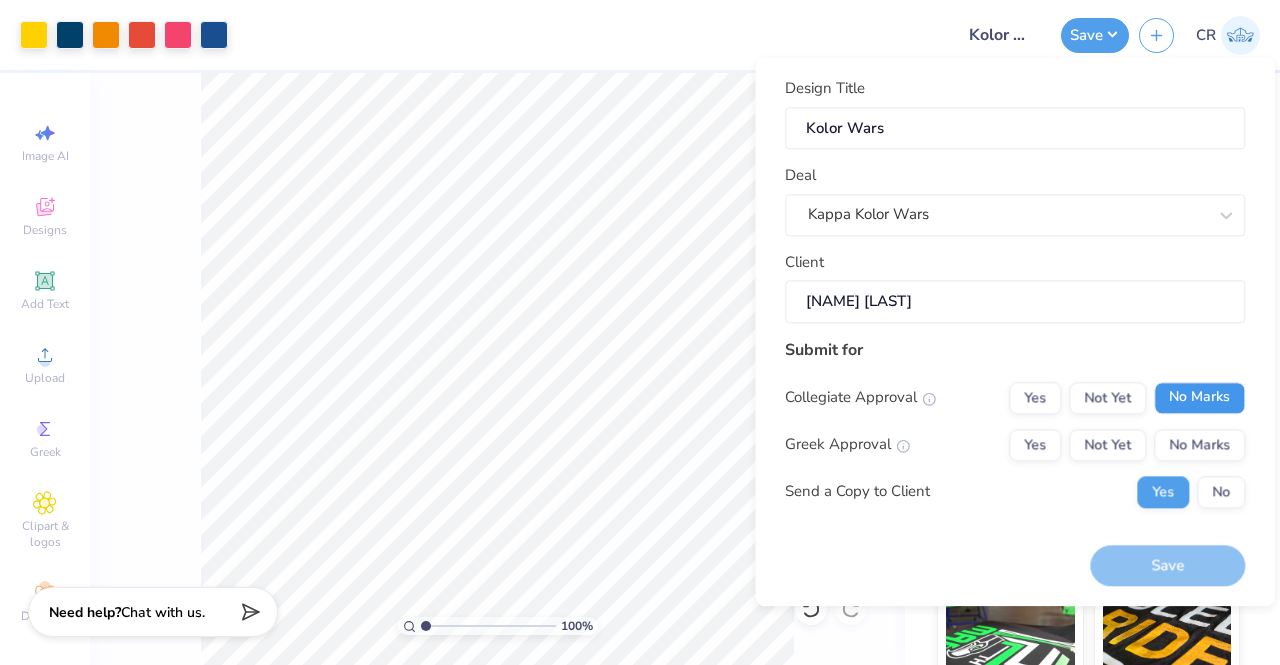 click on "No Marks" at bounding box center (1199, 398) 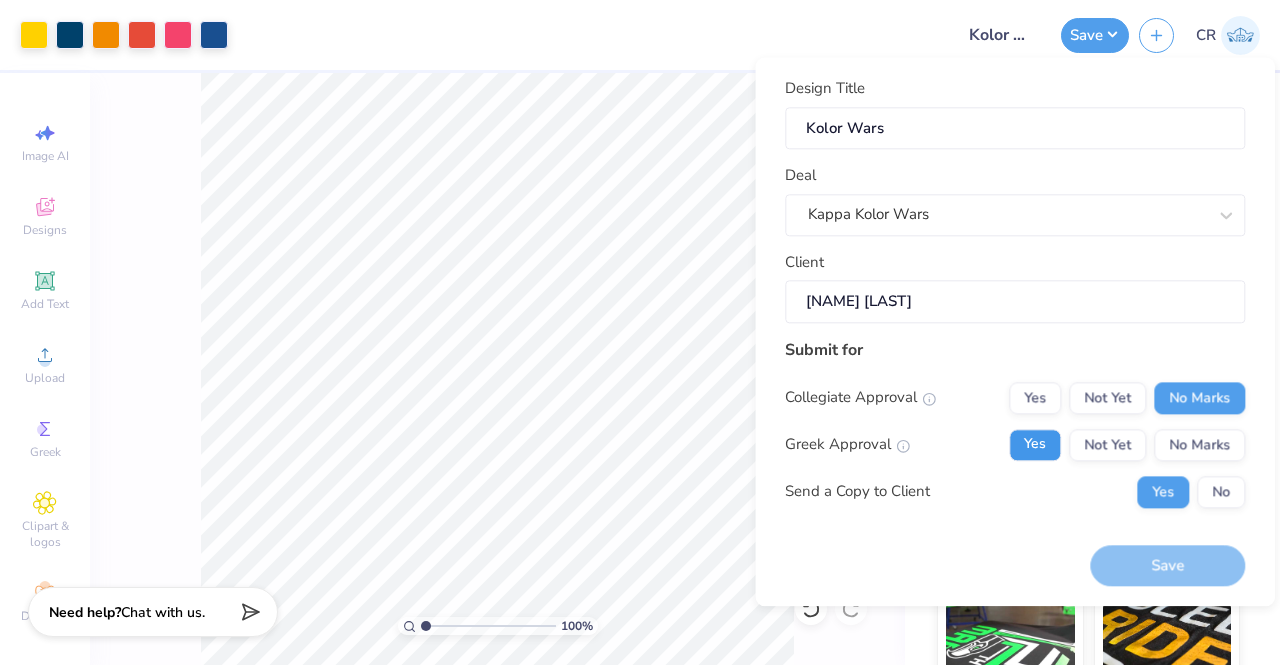 click on "Yes" at bounding box center [1035, 445] 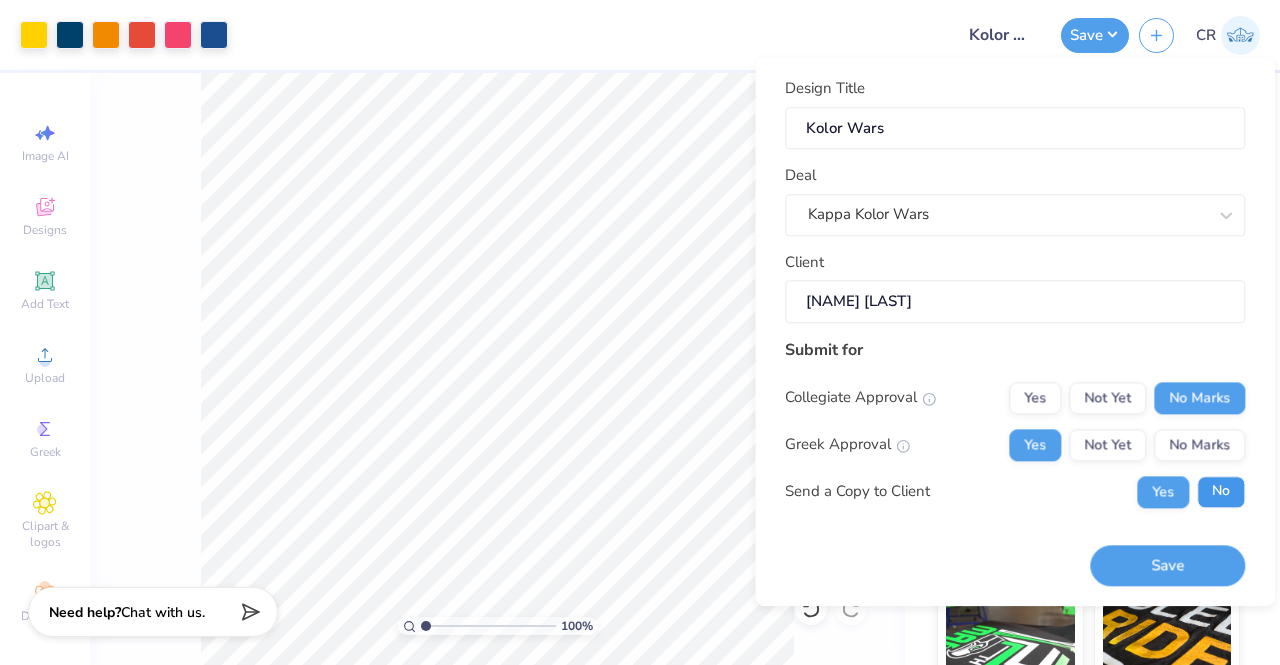click on "No" at bounding box center [1221, 492] 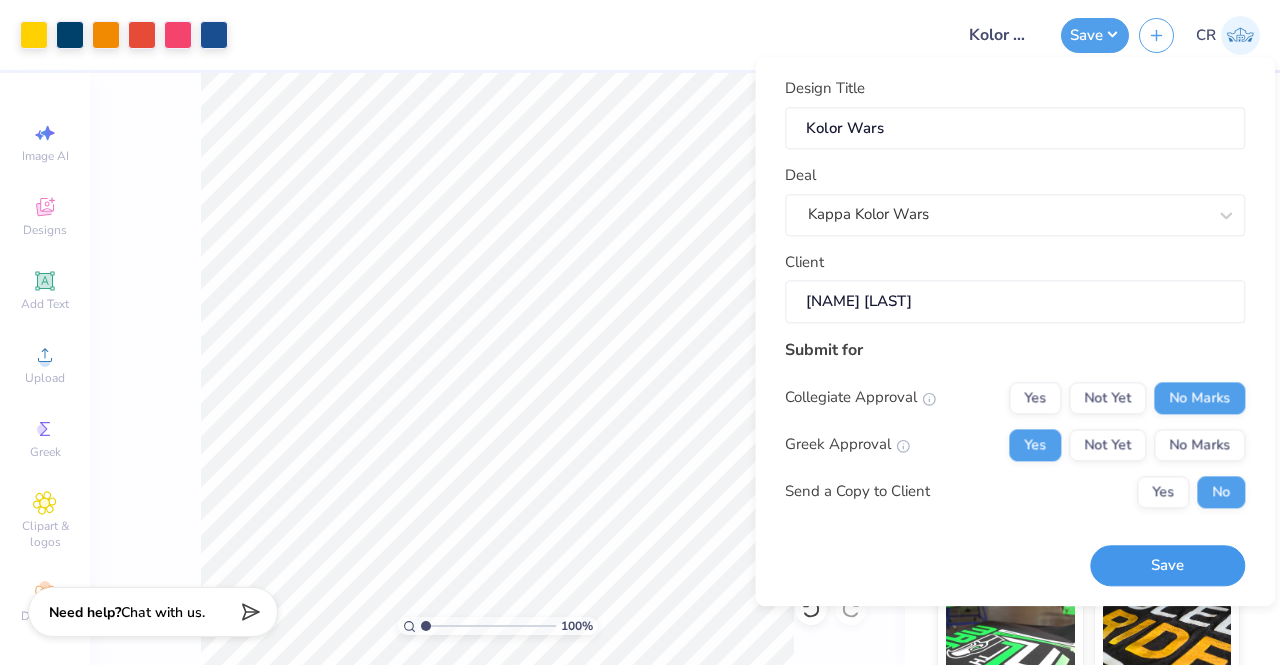 click on "Save" at bounding box center (1167, 565) 